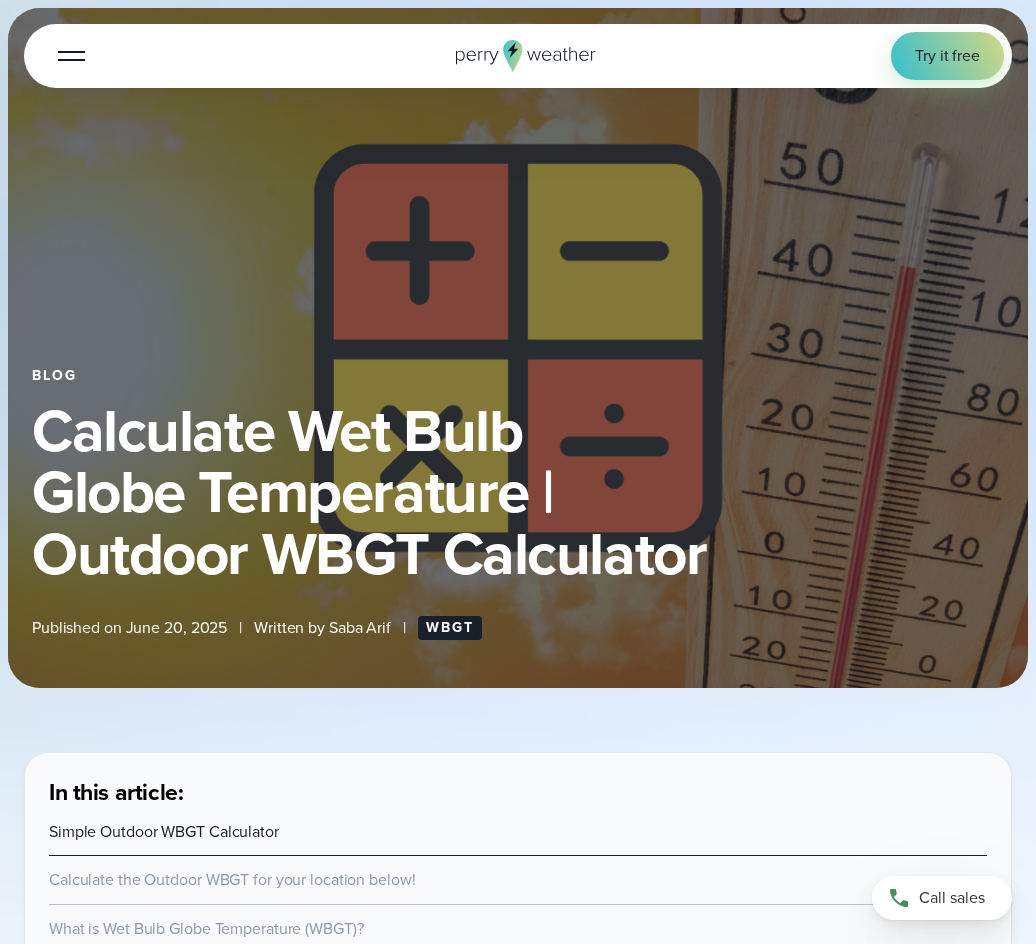 select on "***" 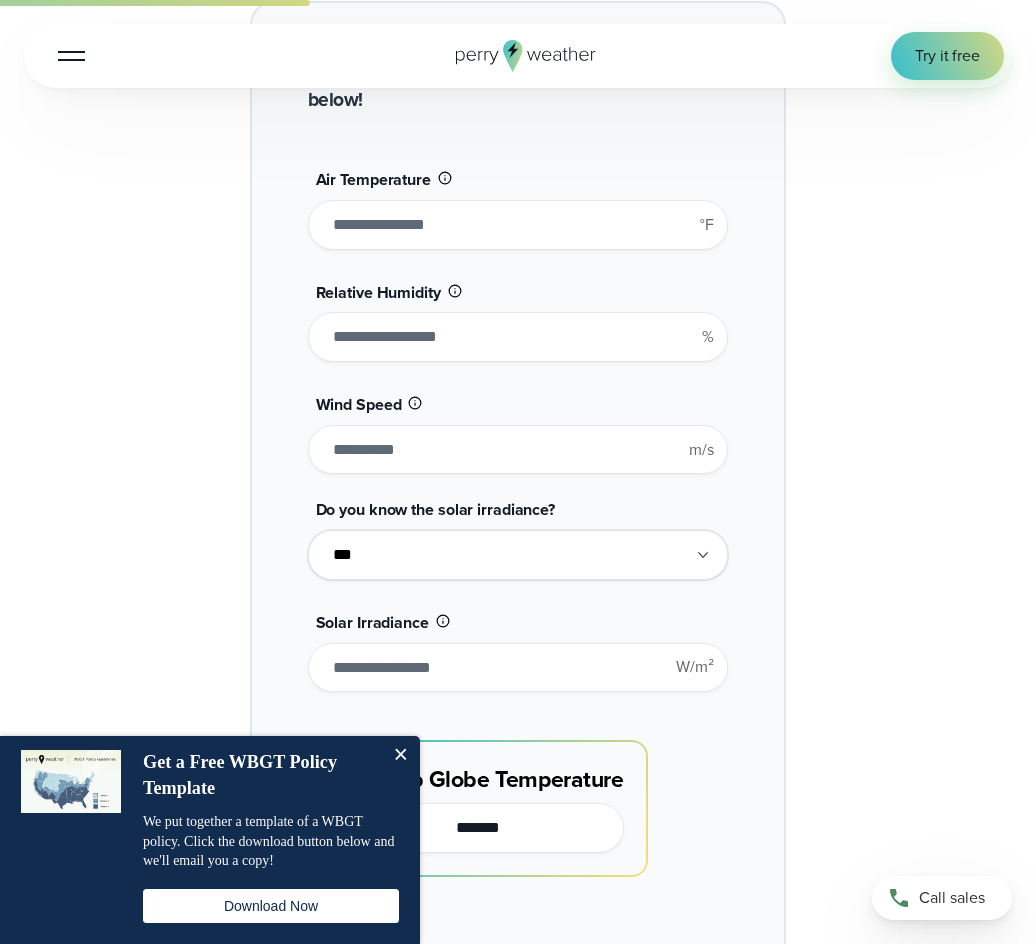 scroll, scrollTop: 2100, scrollLeft: 0, axis: vertical 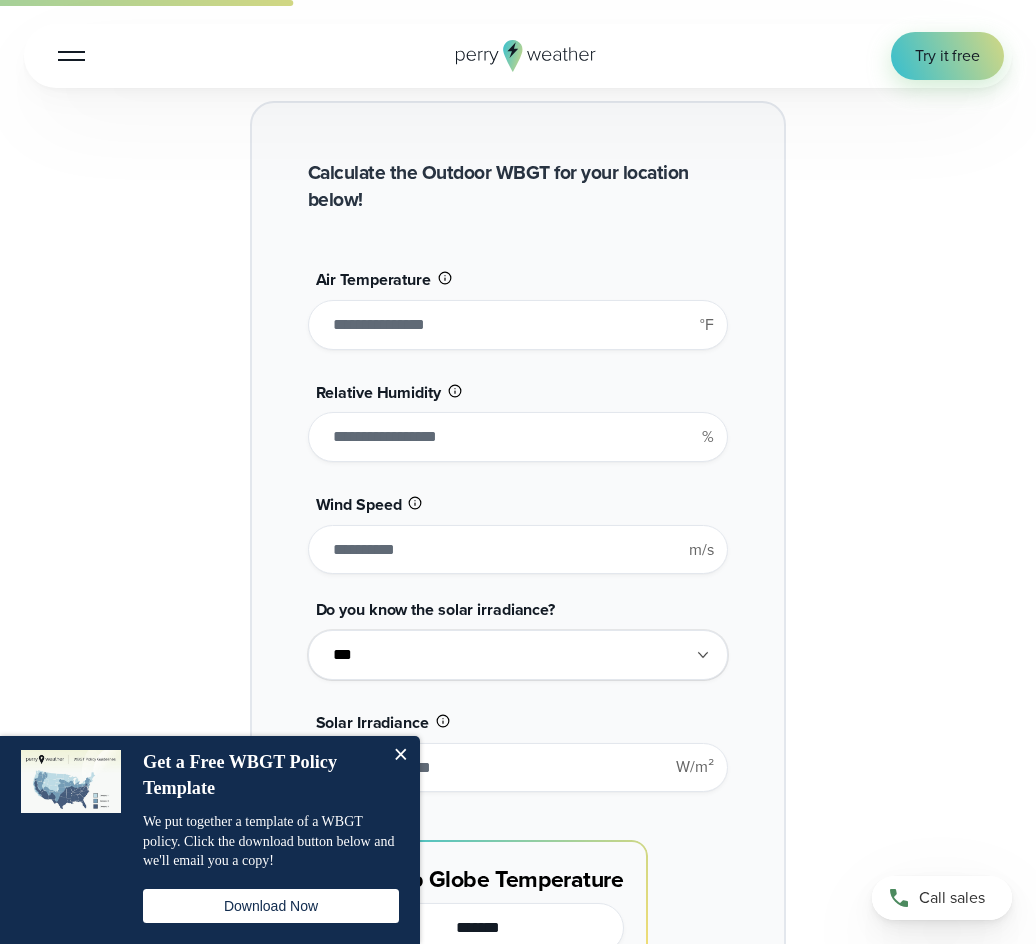 click on "**" at bounding box center (518, 325) 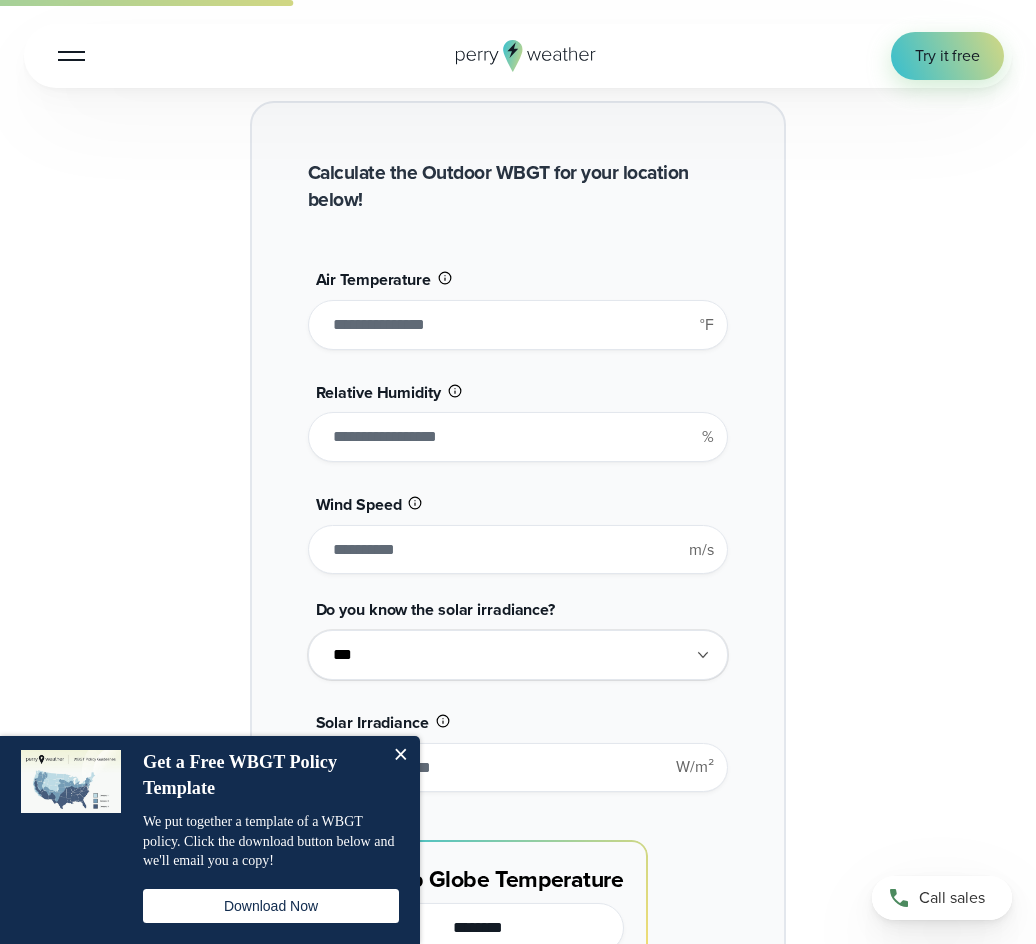 type on "*****" 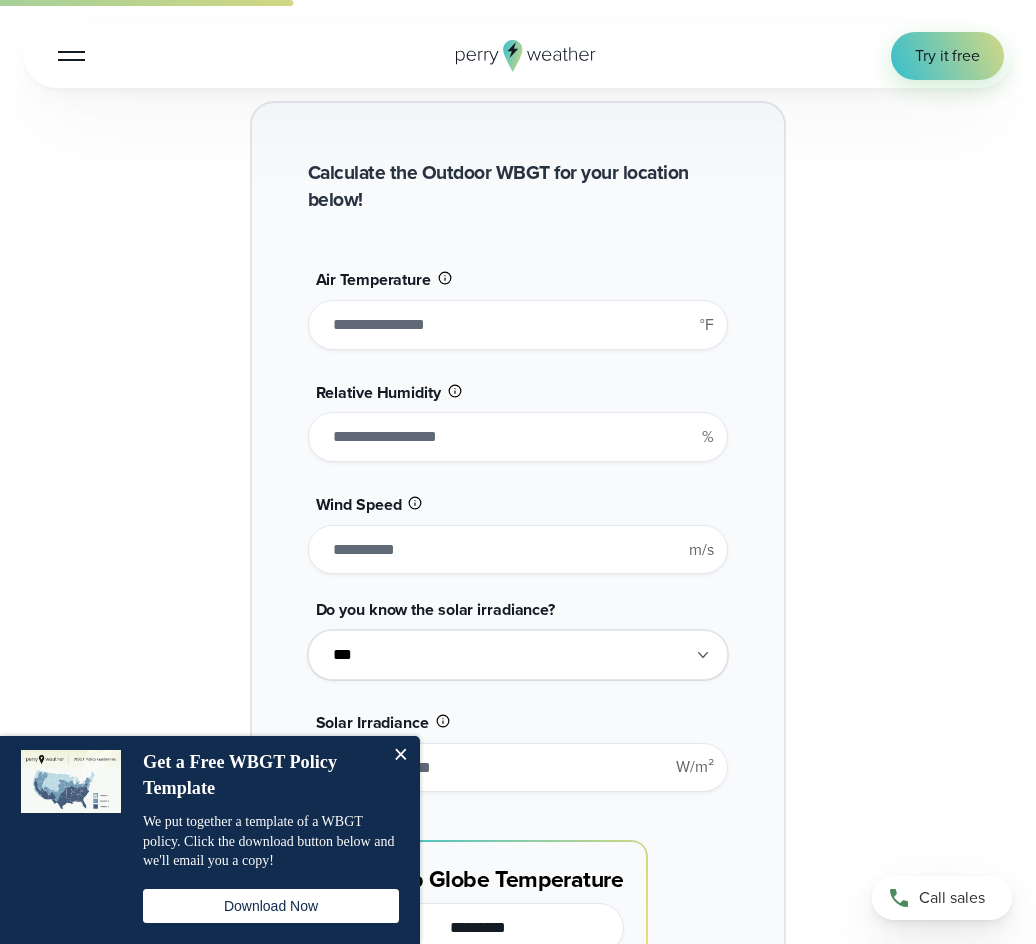 type on "**********" 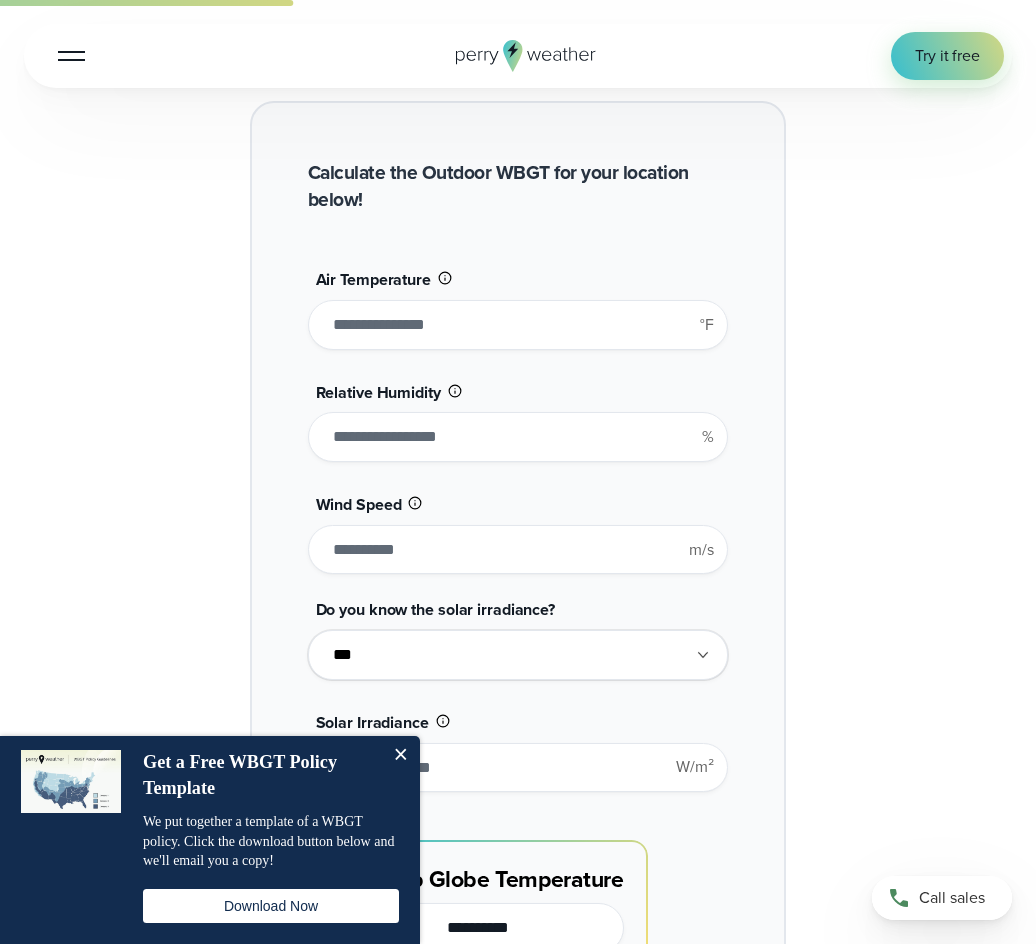 type on "****" 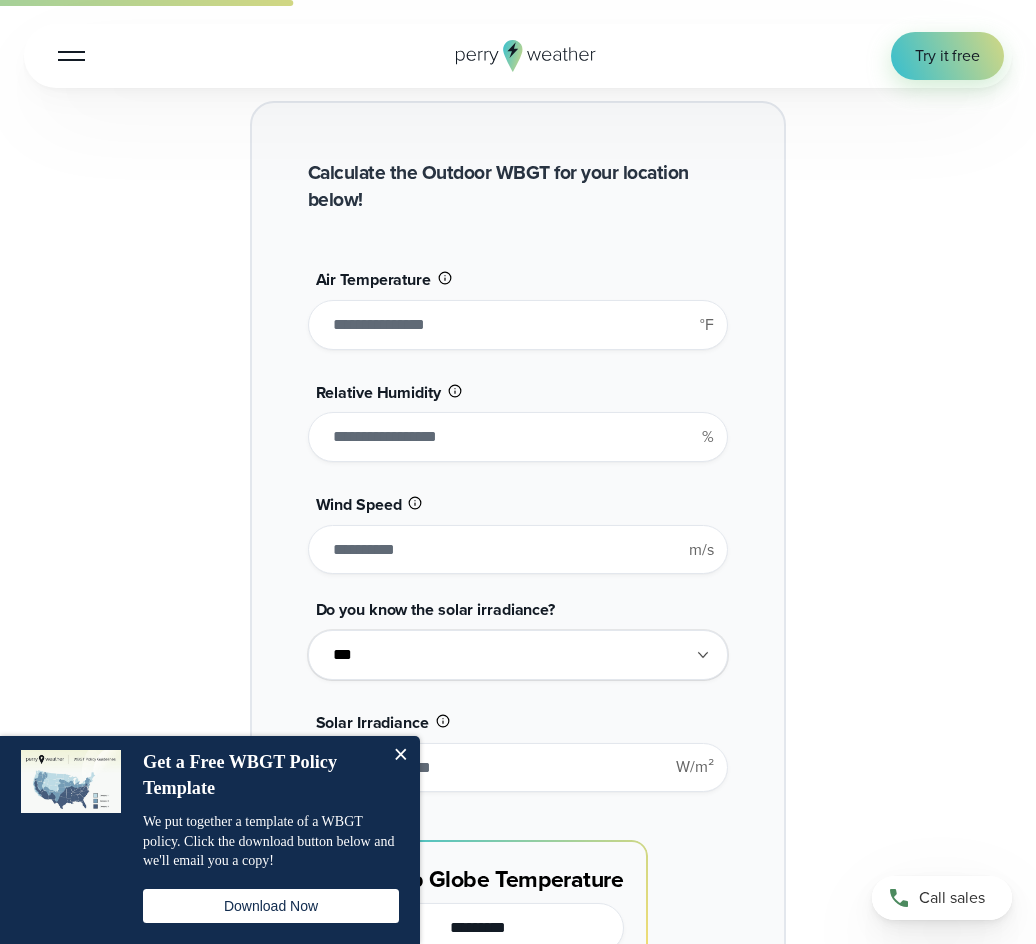 type on "*" 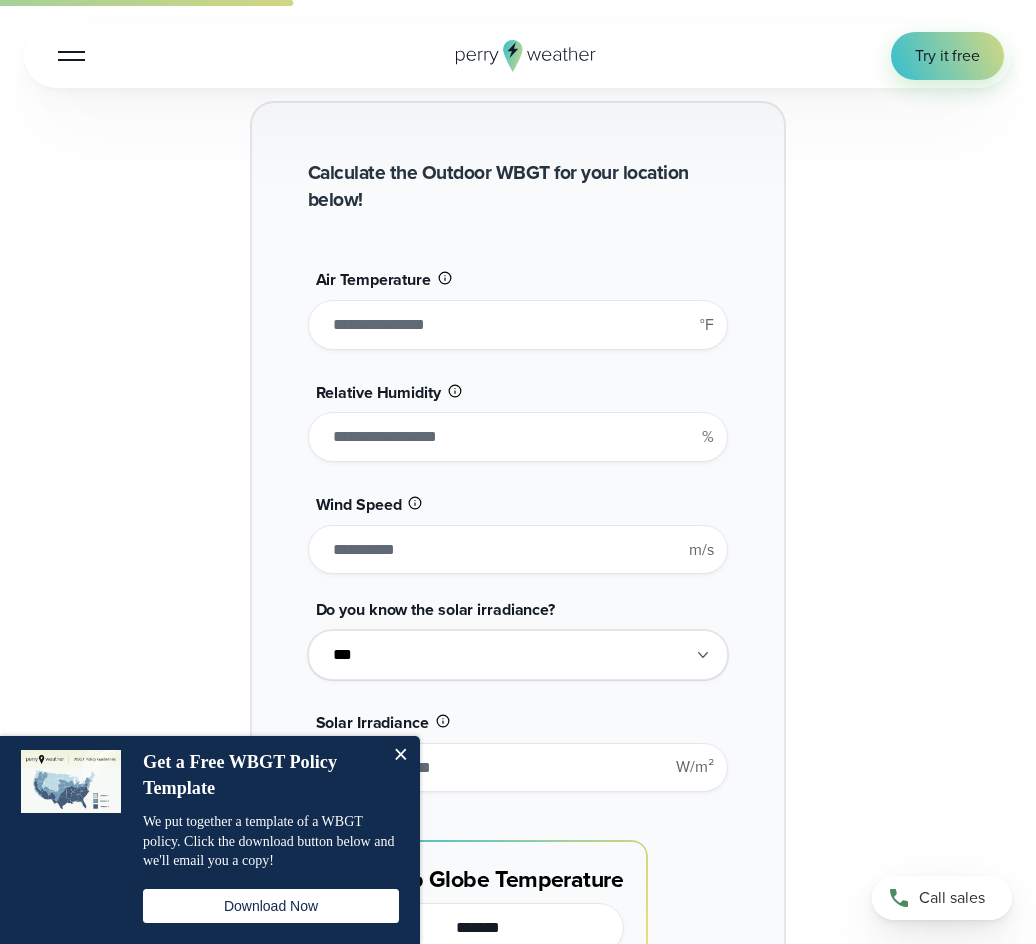 type on "******" 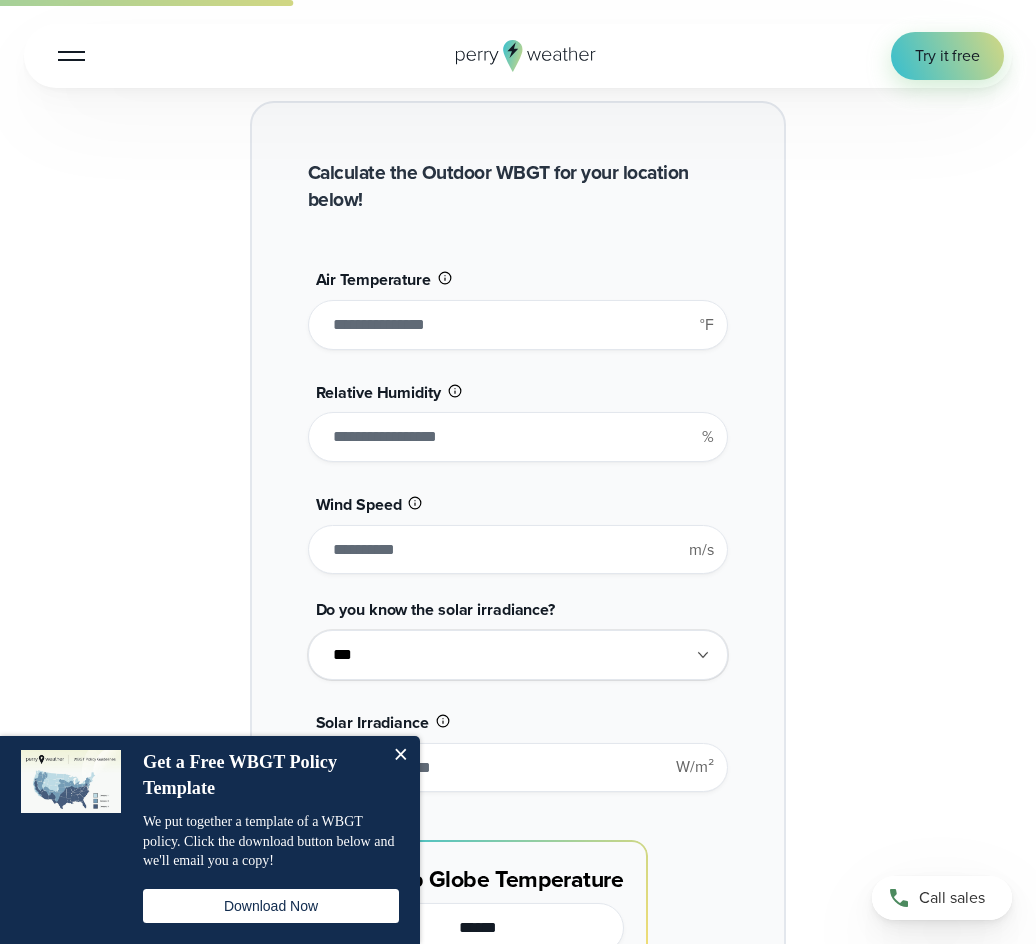 type on "**" 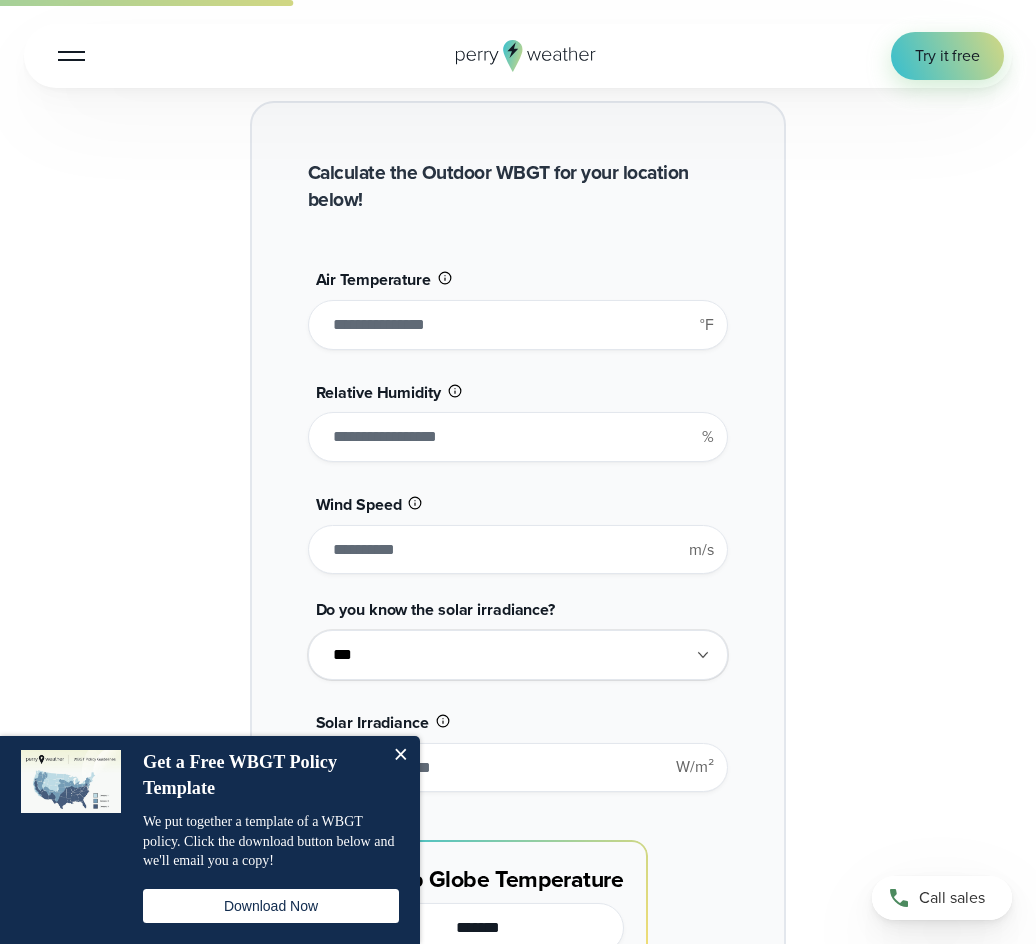 type on "********" 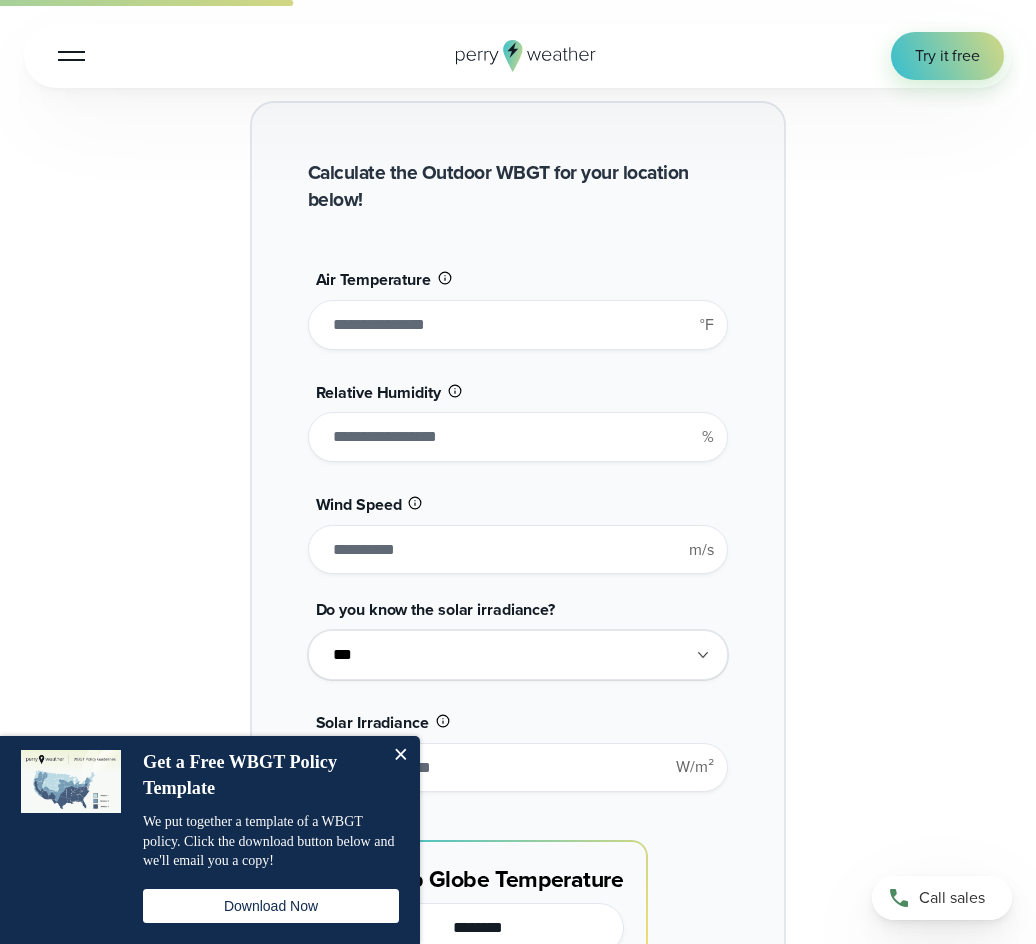 type on "***" 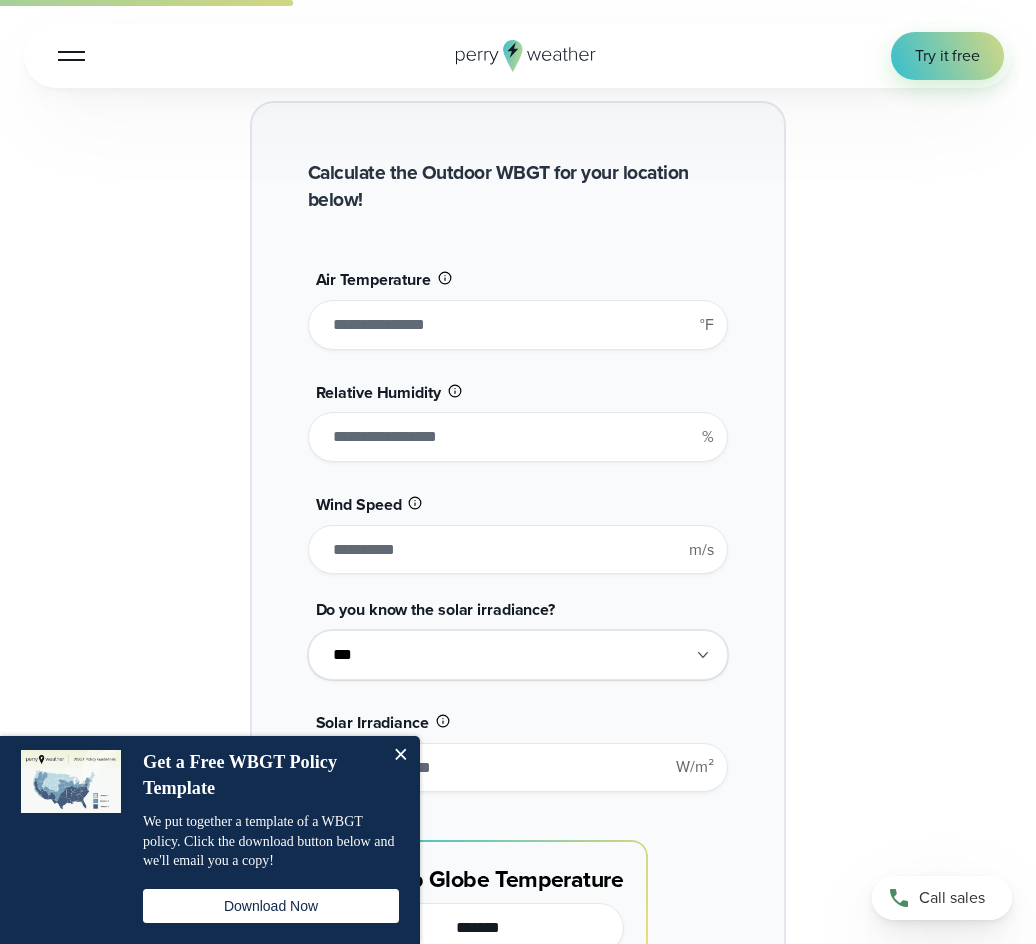 type on "********" 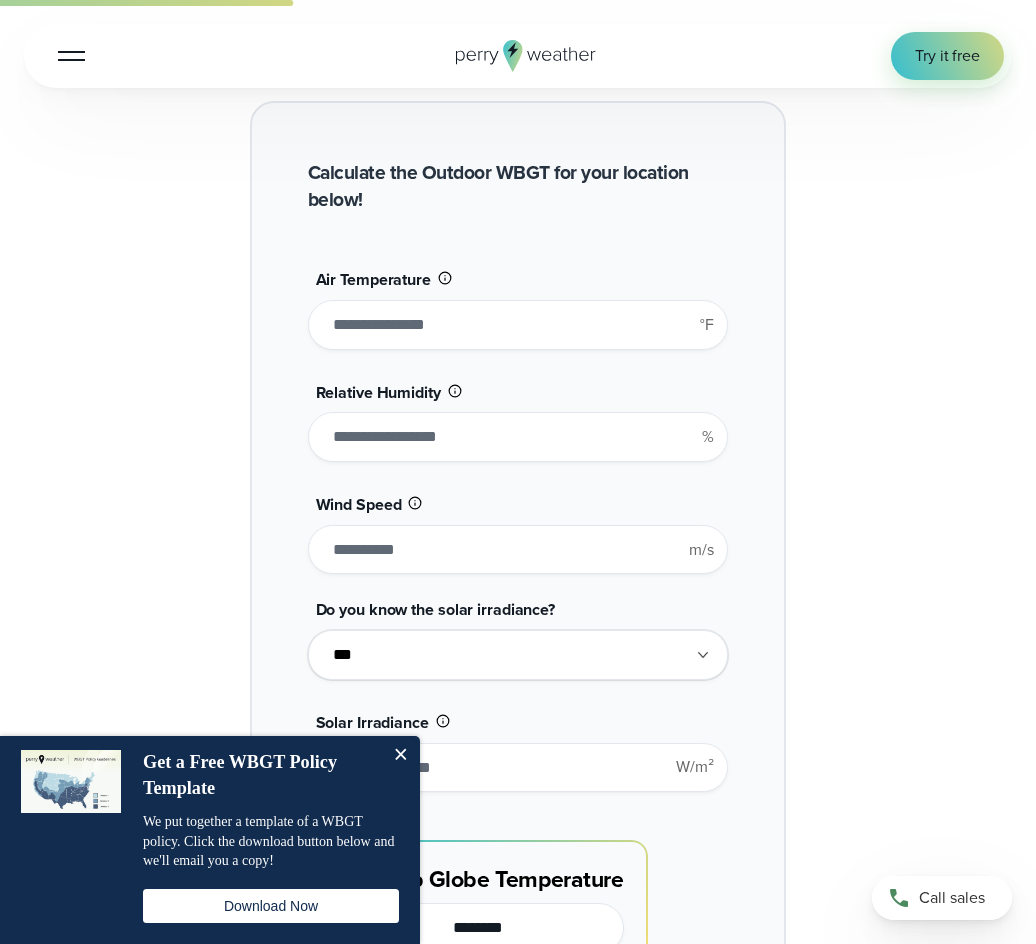 type on "**" 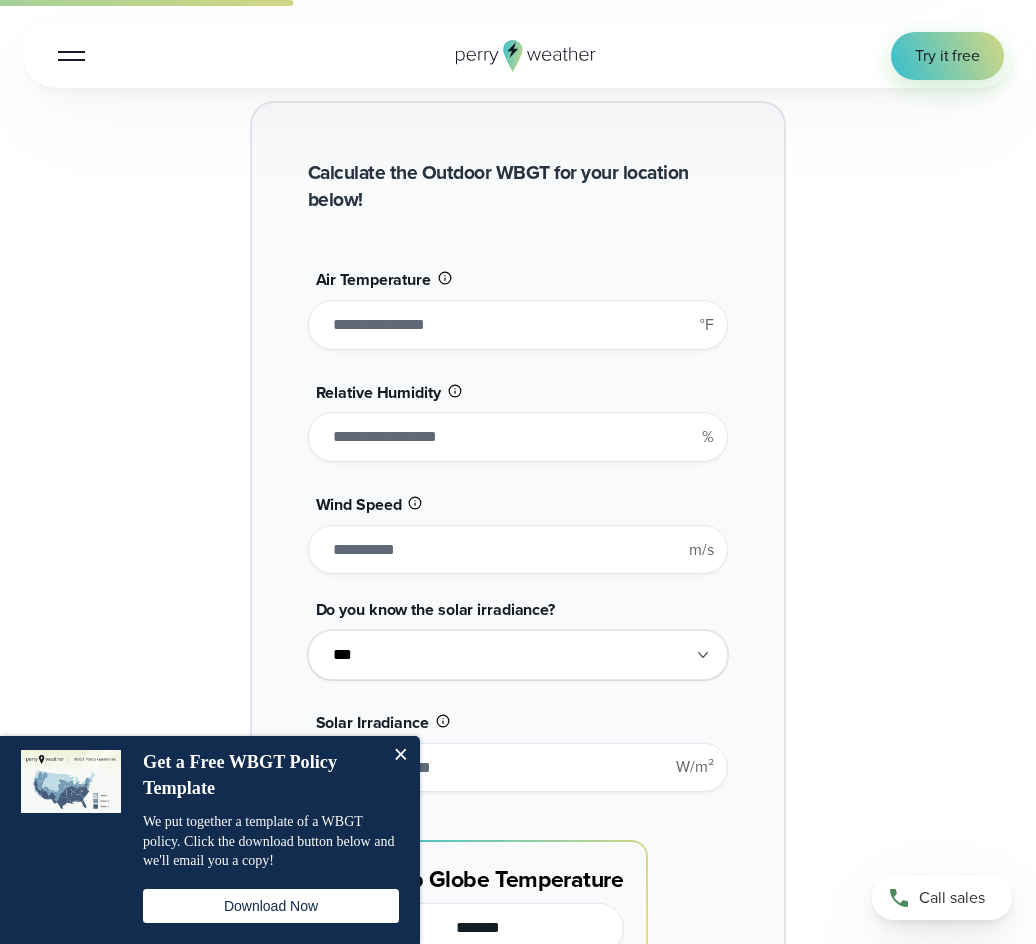 type on "**" 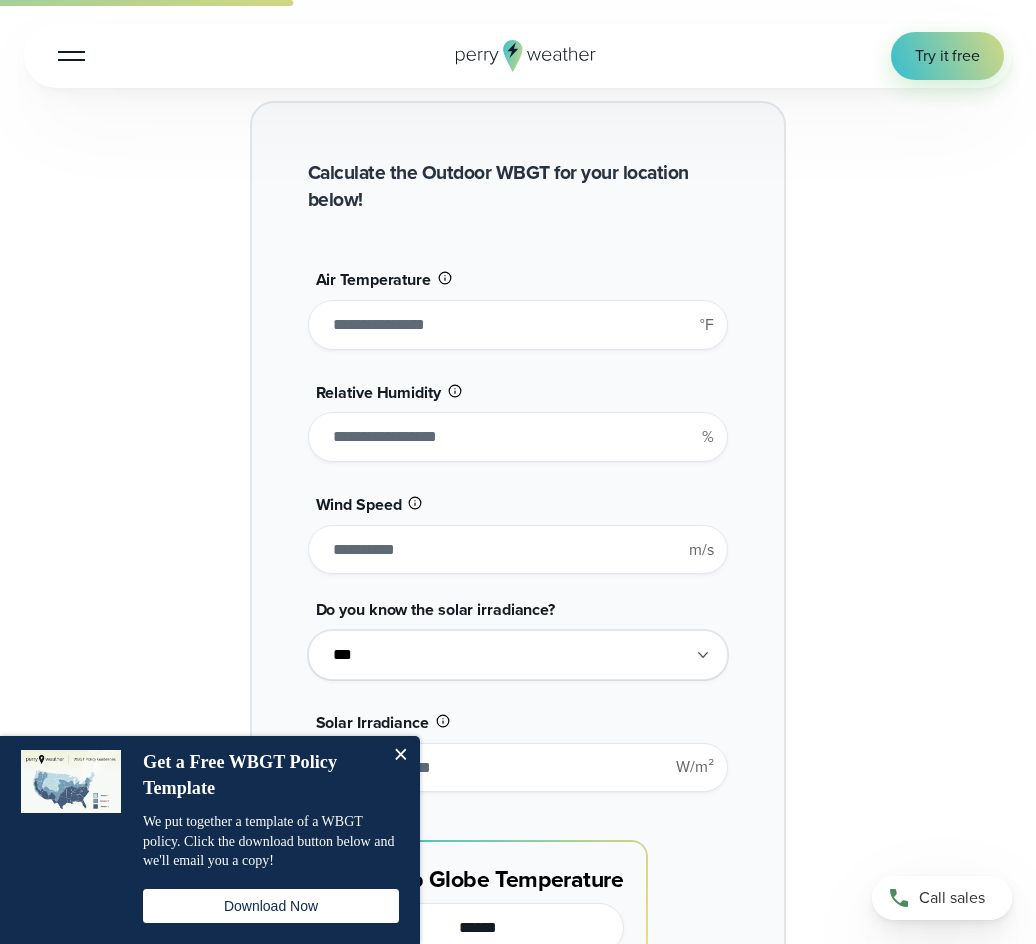 type on "**" 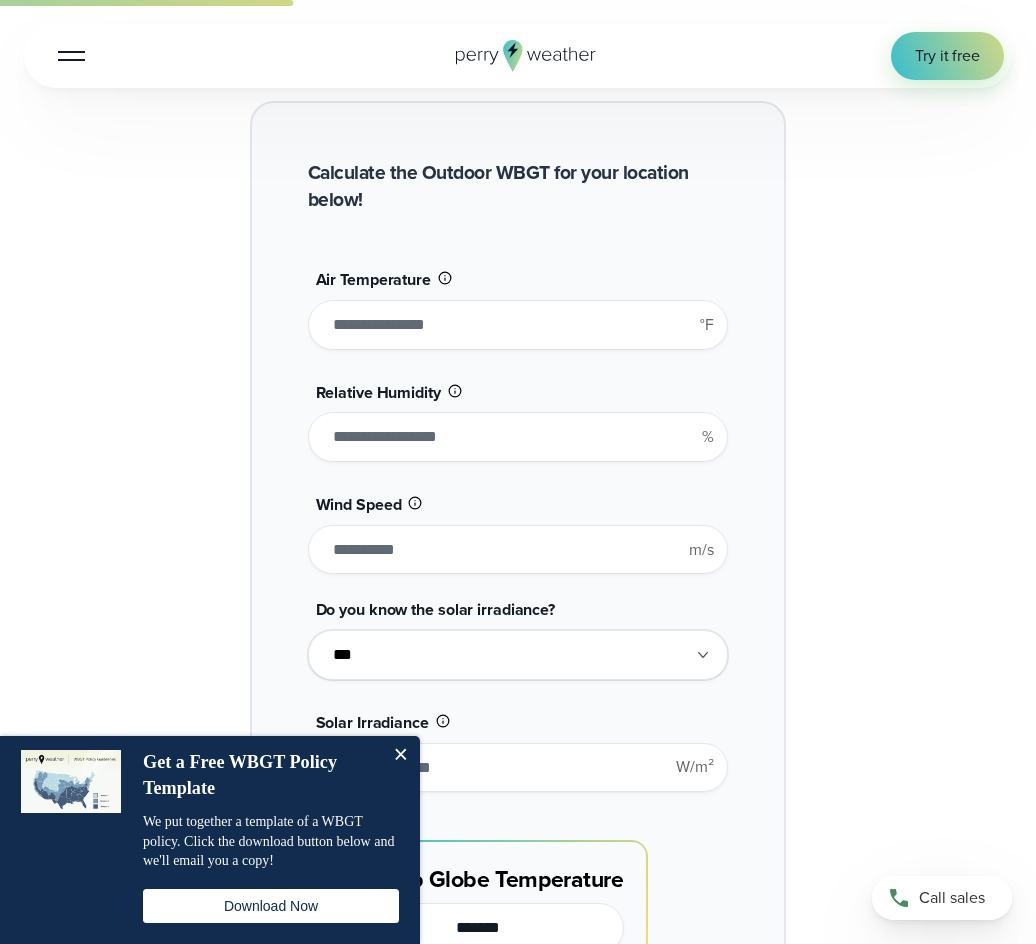 type on "*******" 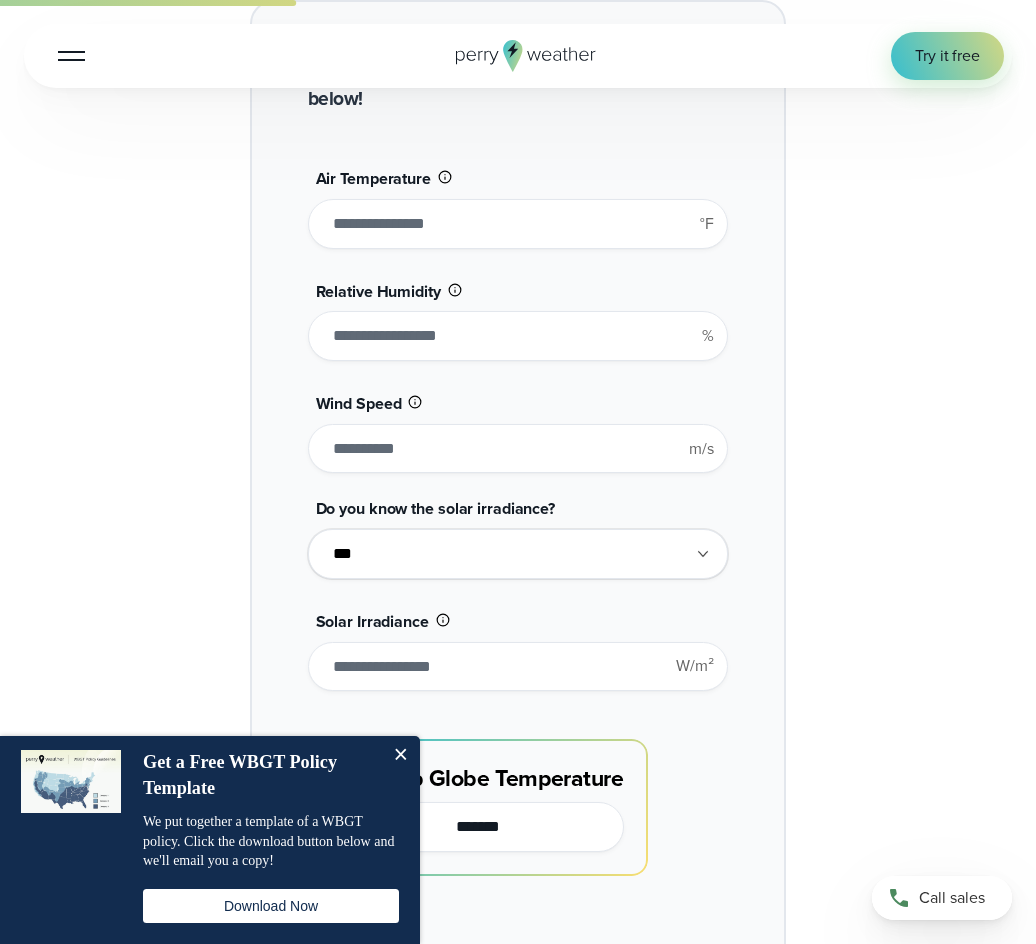 scroll, scrollTop: 2300, scrollLeft: 0, axis: vertical 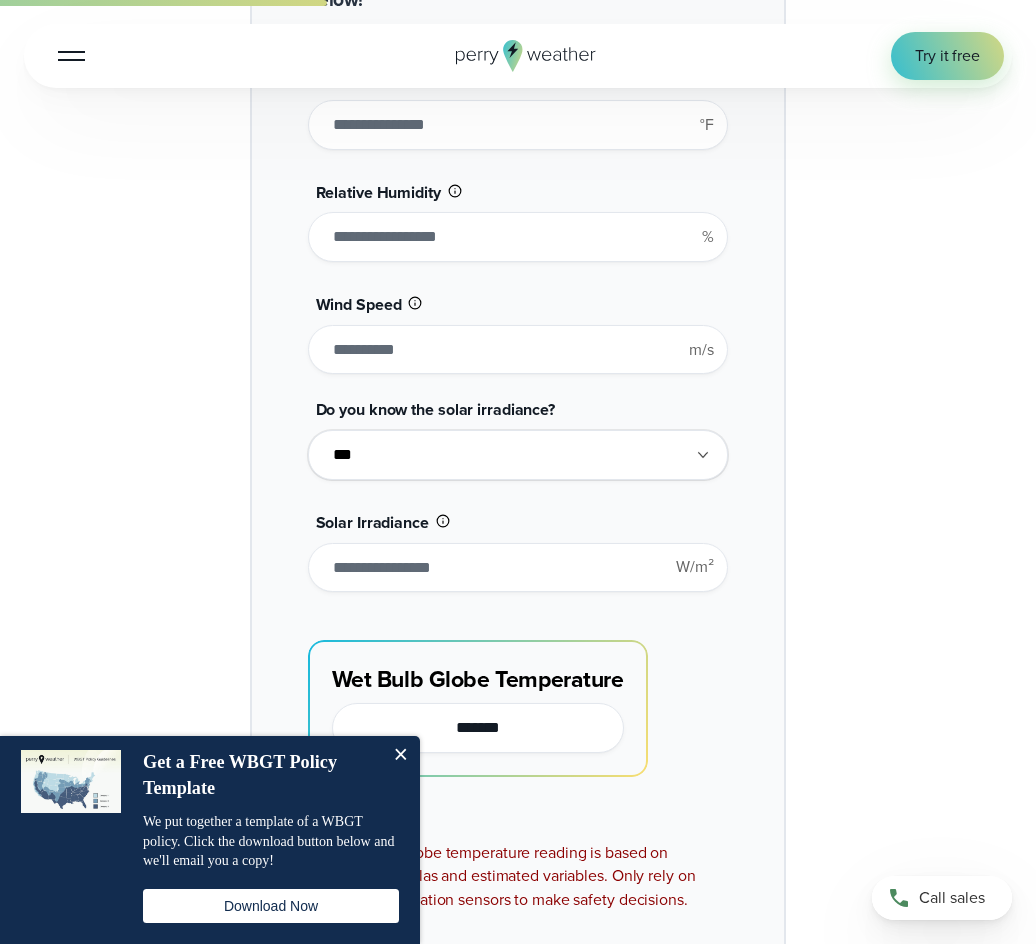 click on "**********" at bounding box center [518, 455] 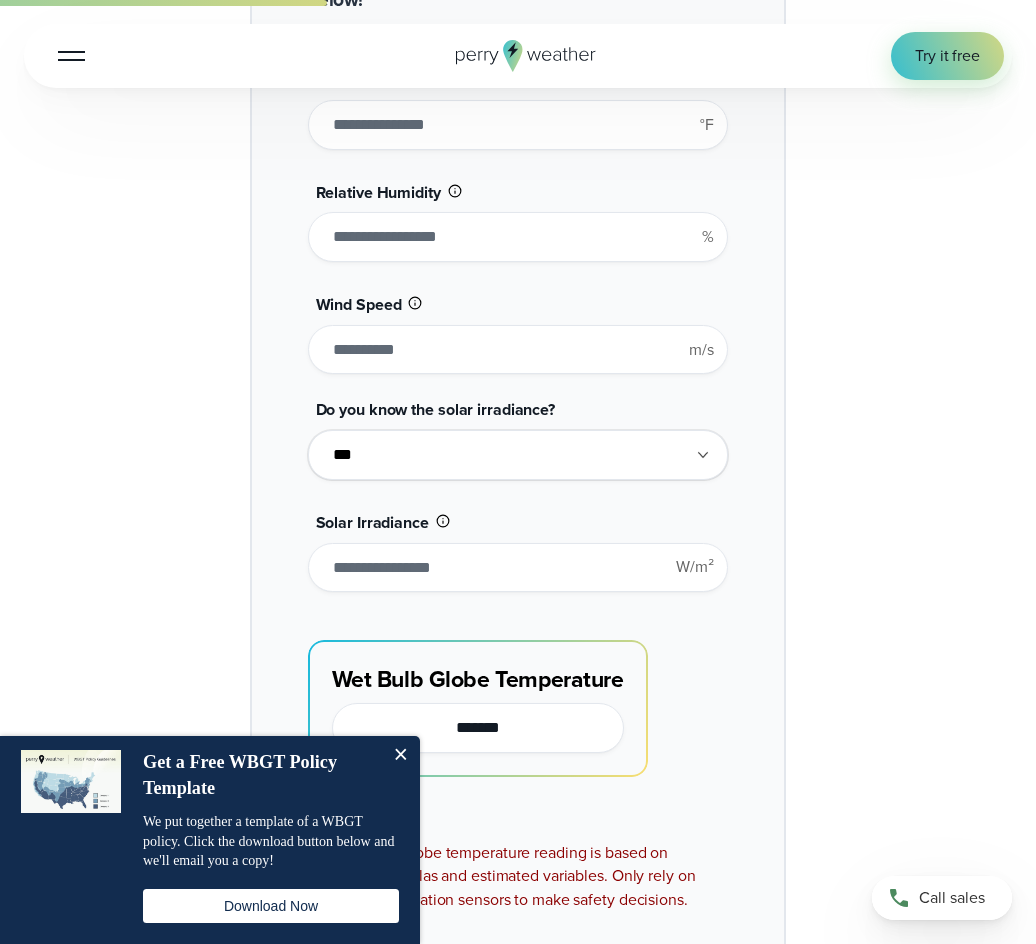 select on "**" 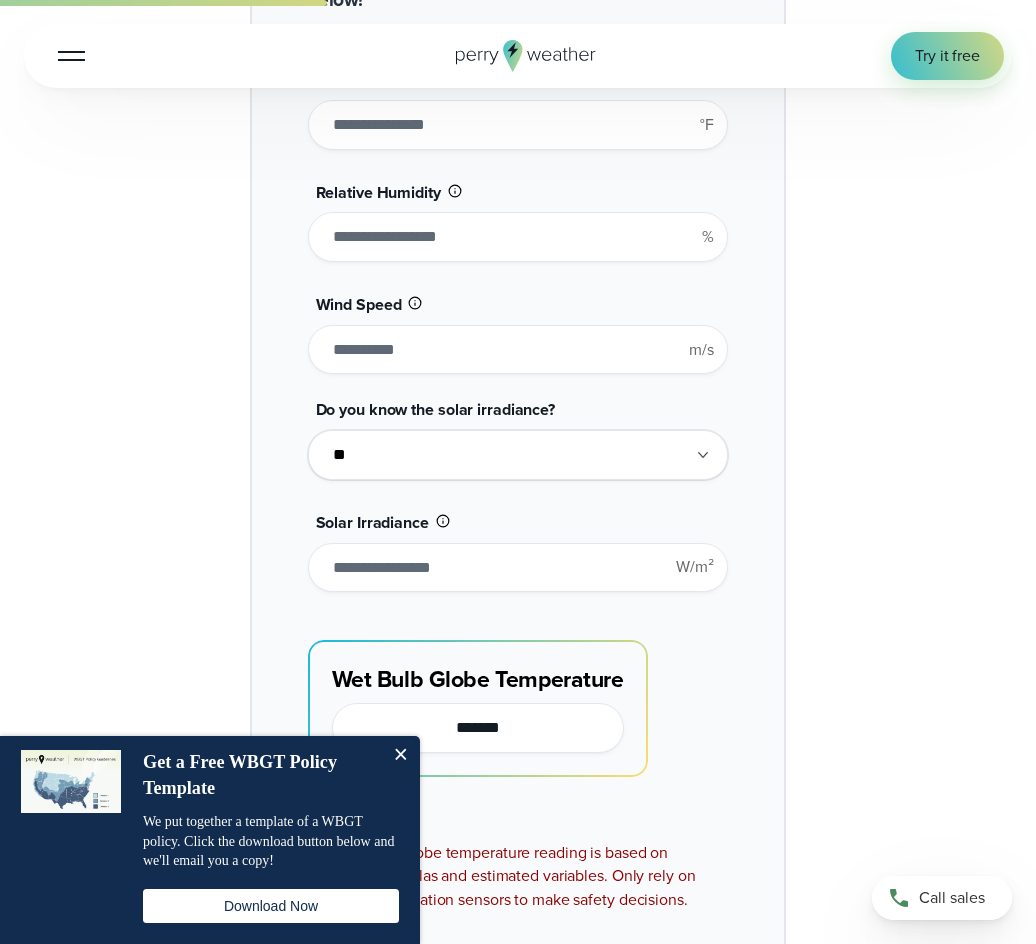 click on "**********" at bounding box center (518, 455) 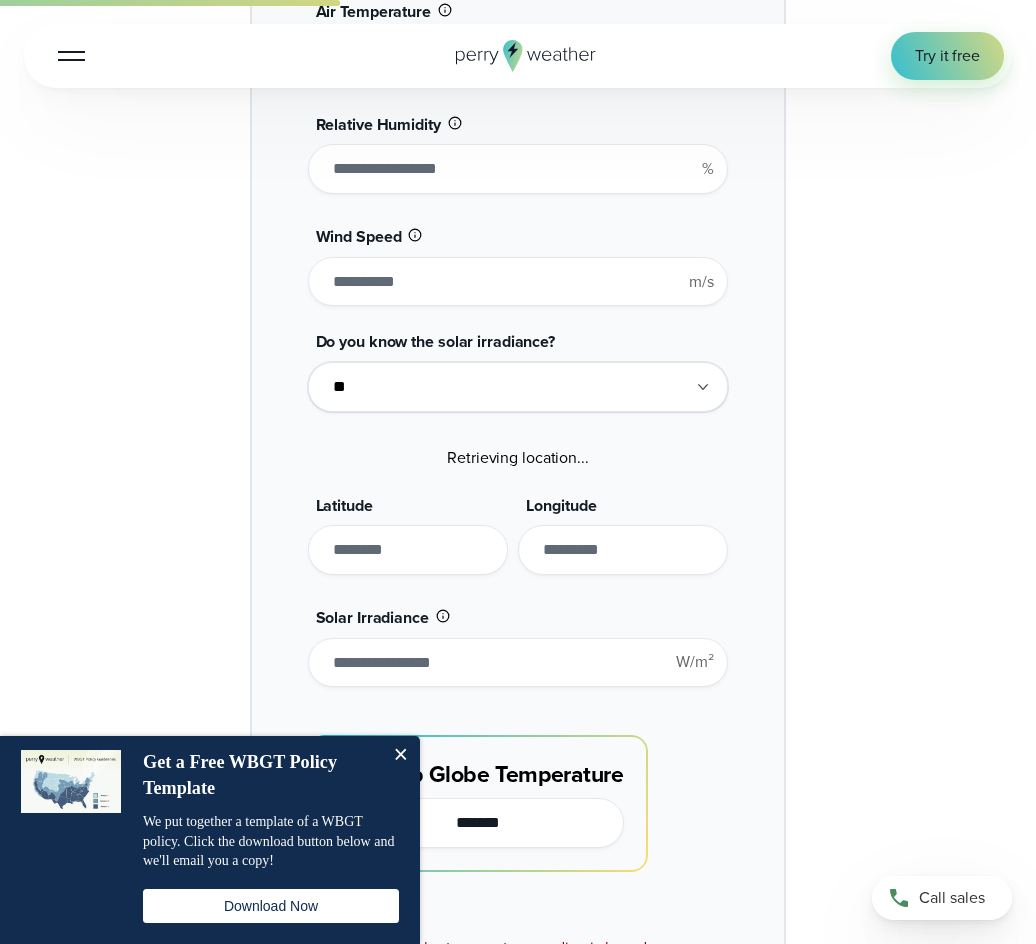 scroll, scrollTop: 2400, scrollLeft: 0, axis: vertical 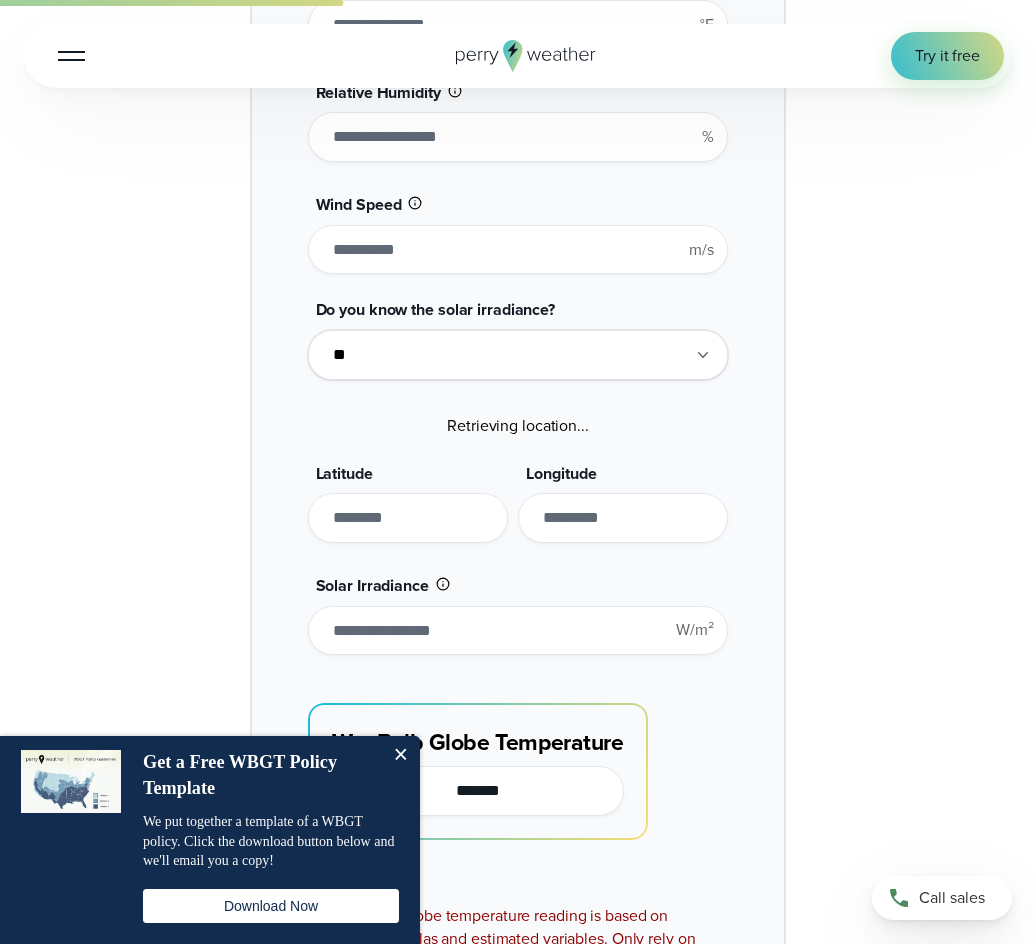 type on "*******" 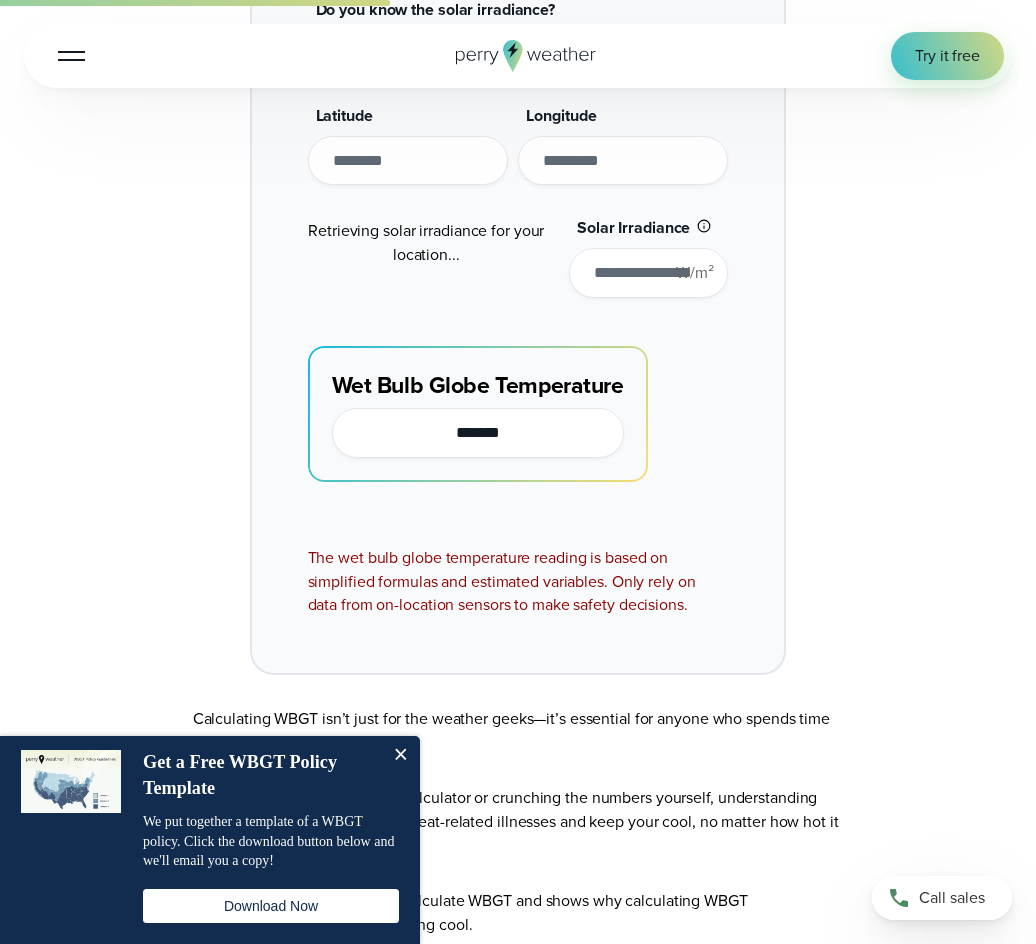 scroll, scrollTop: 2400, scrollLeft: 0, axis: vertical 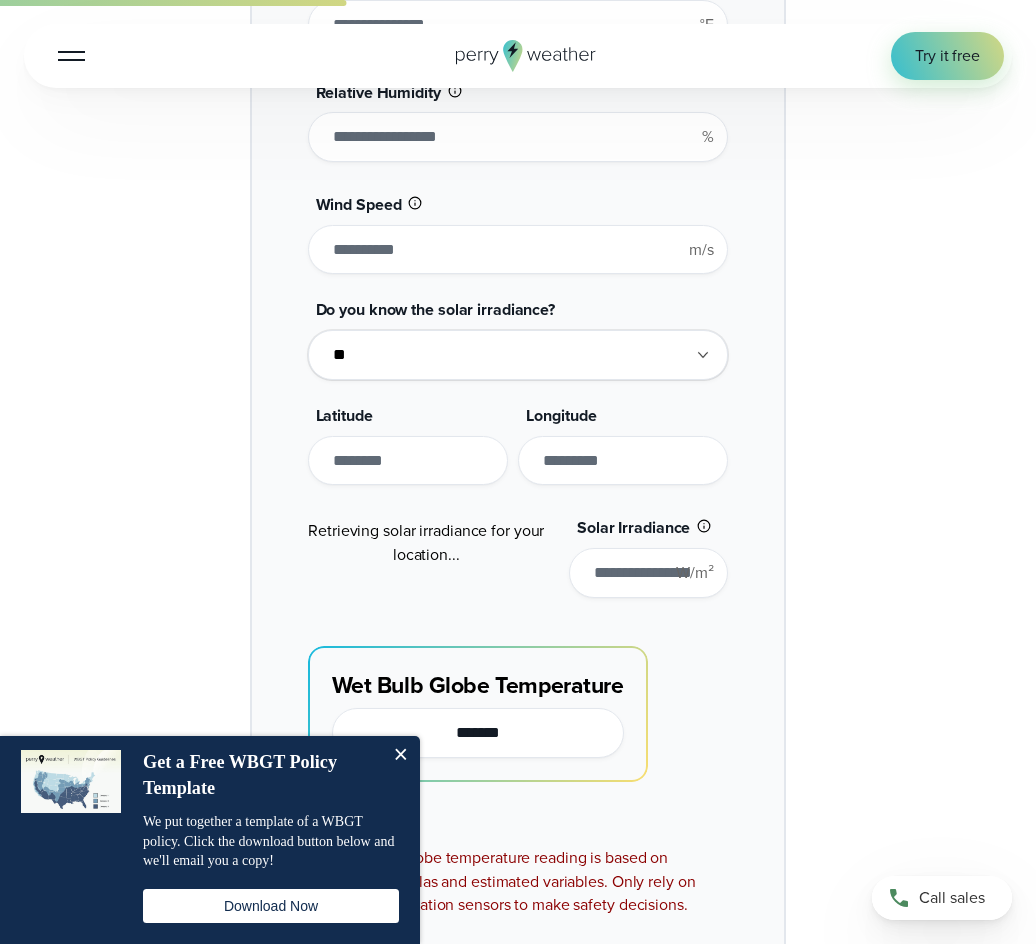 type on "******" 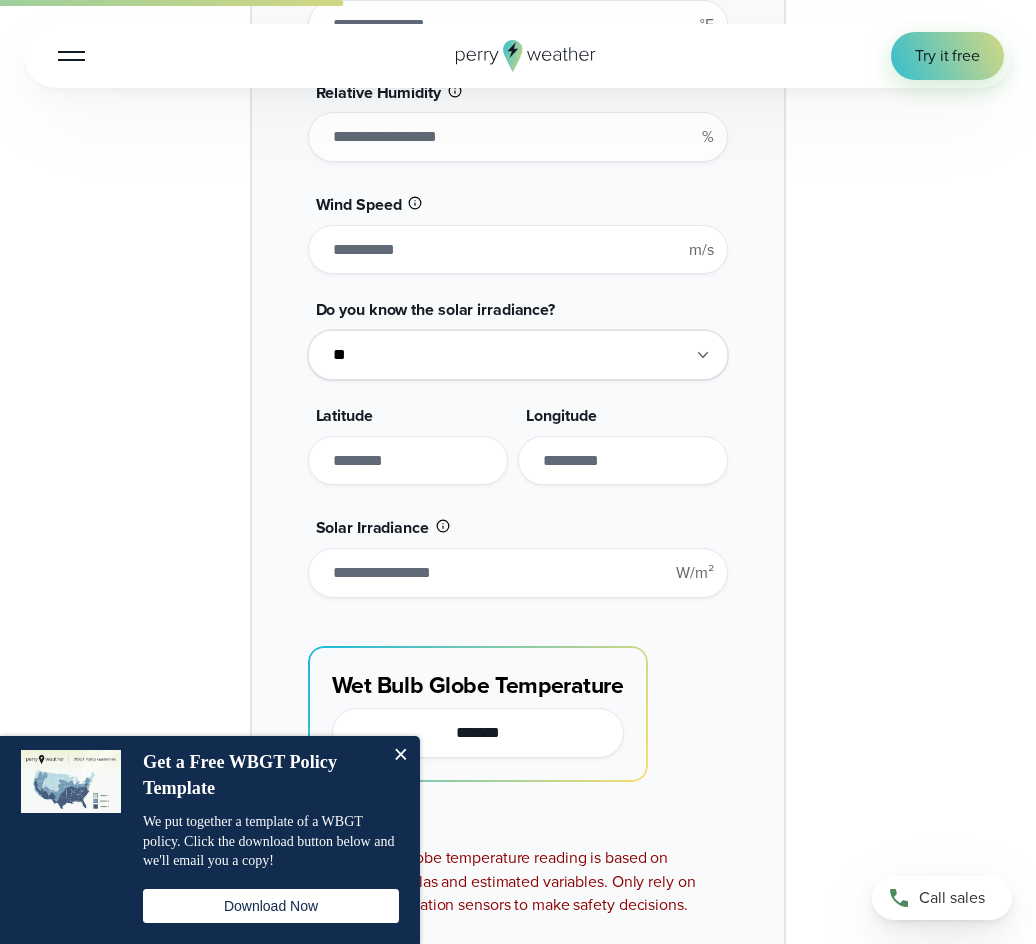 type on "*******" 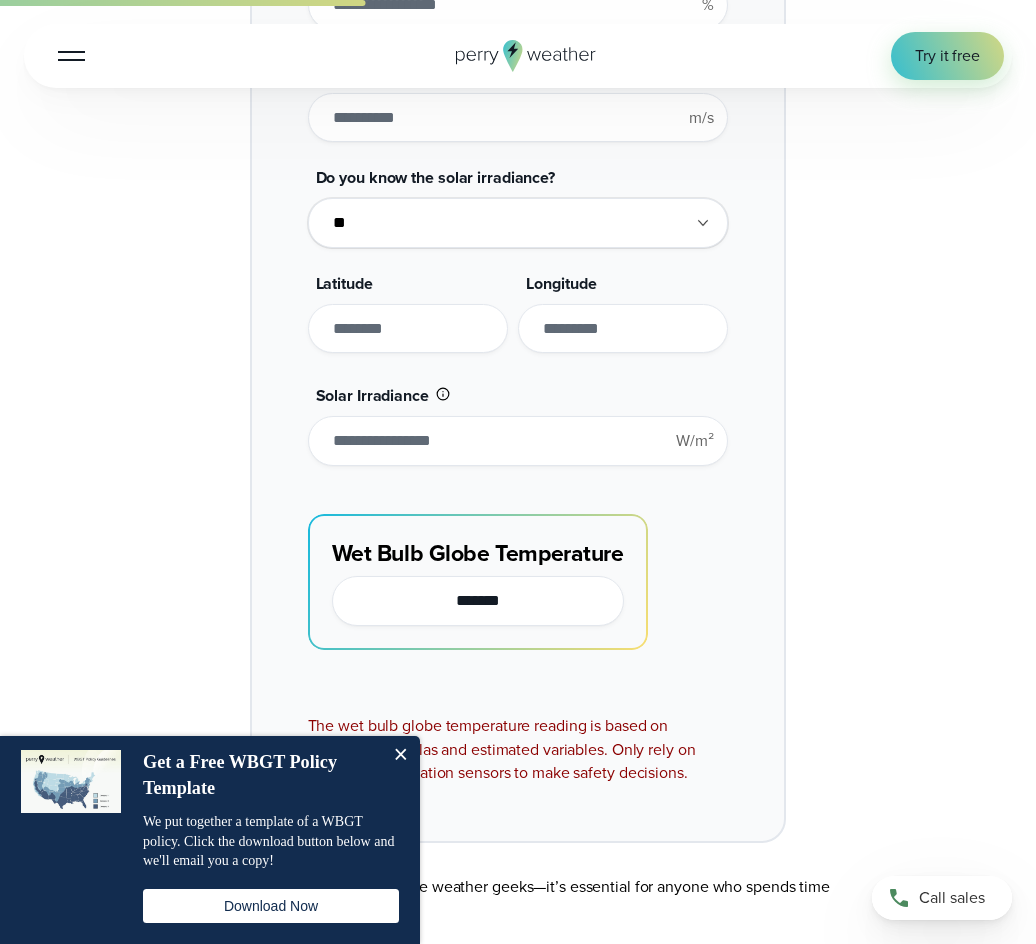 scroll, scrollTop: 2800, scrollLeft: 0, axis: vertical 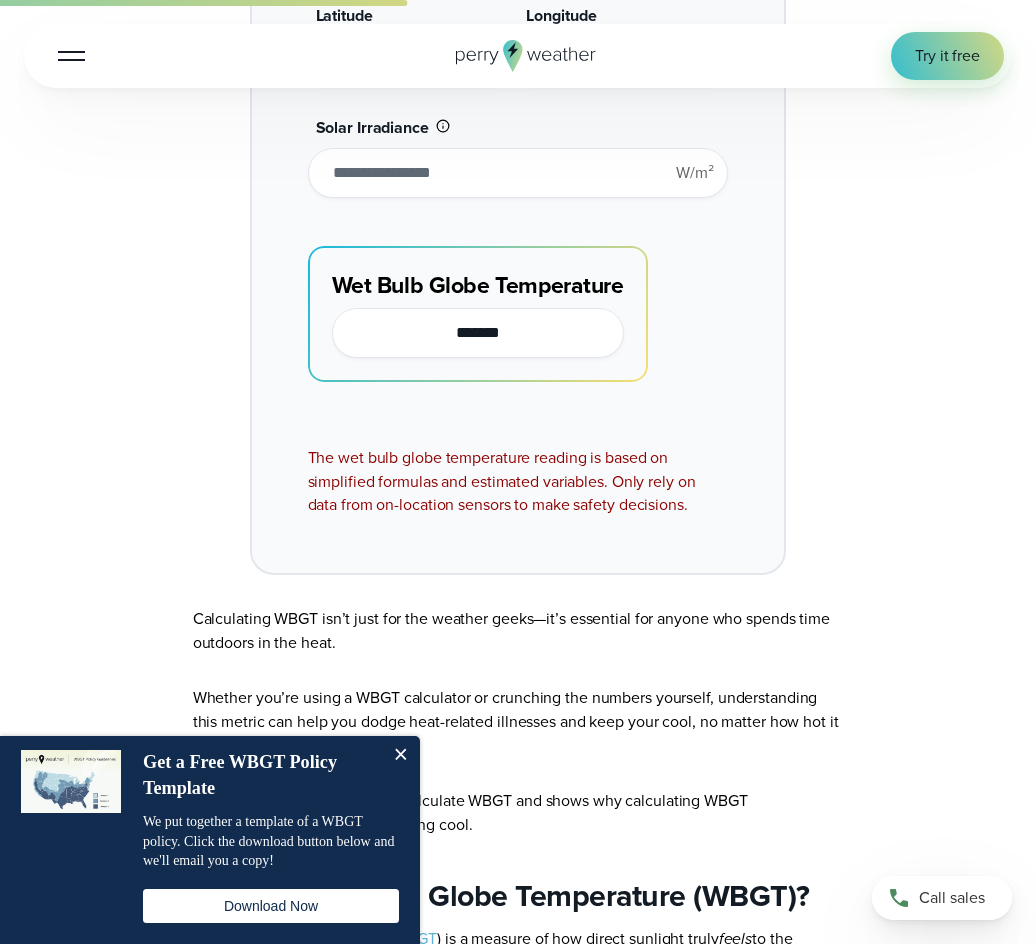 click at bounding box center [400, 756] 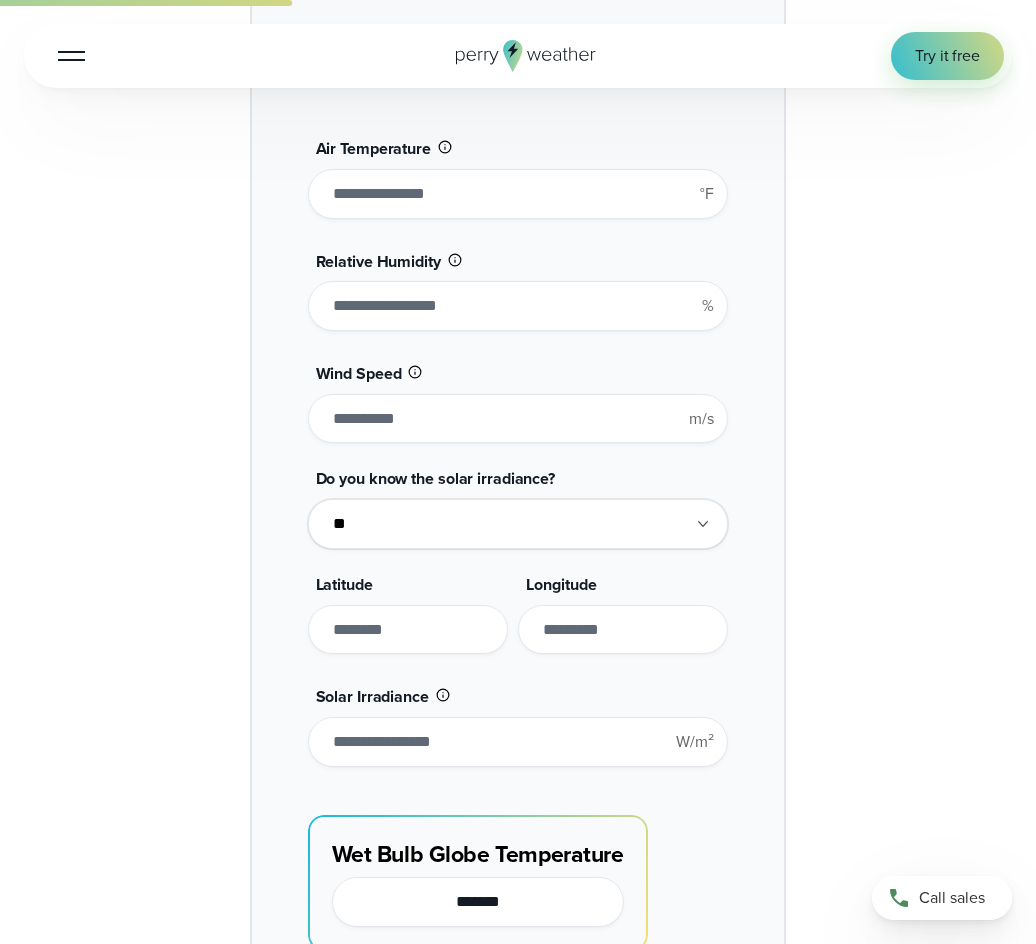 scroll, scrollTop: 1900, scrollLeft: 0, axis: vertical 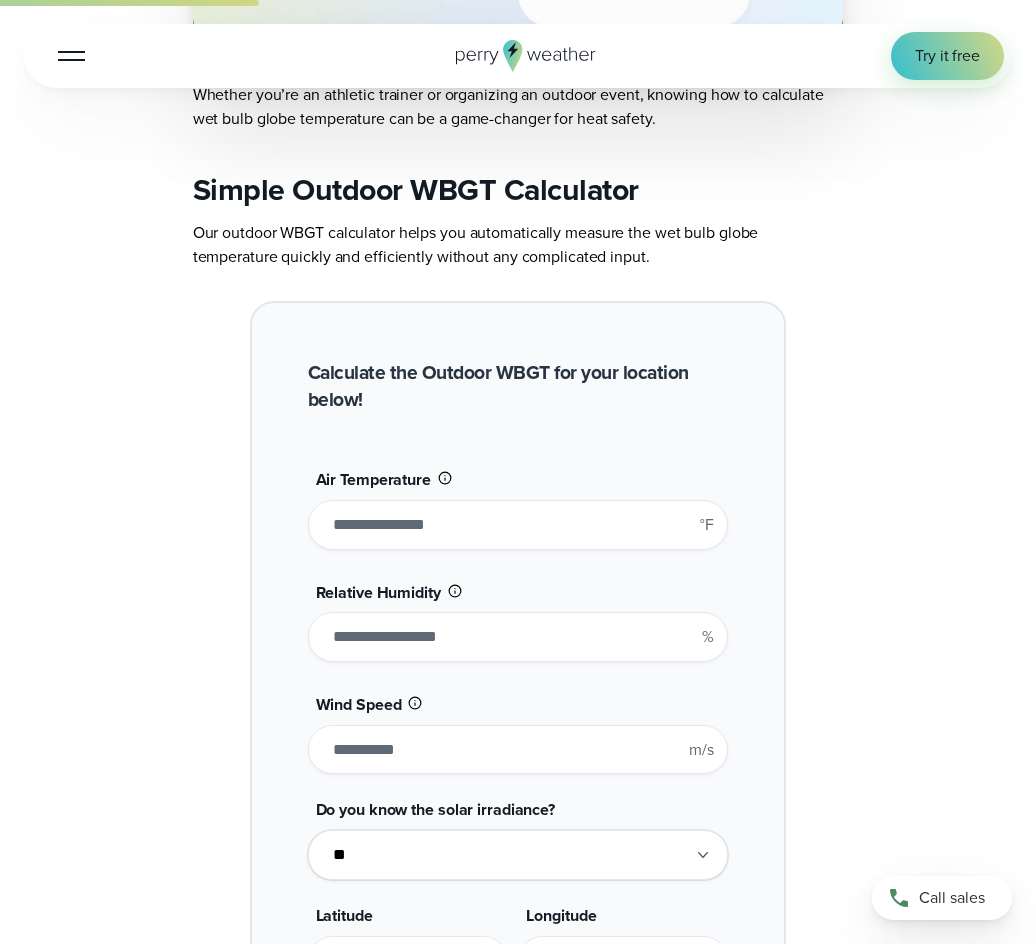 drag, startPoint x: 389, startPoint y: 527, endPoint x: 142, endPoint y: 523, distance: 247.03238 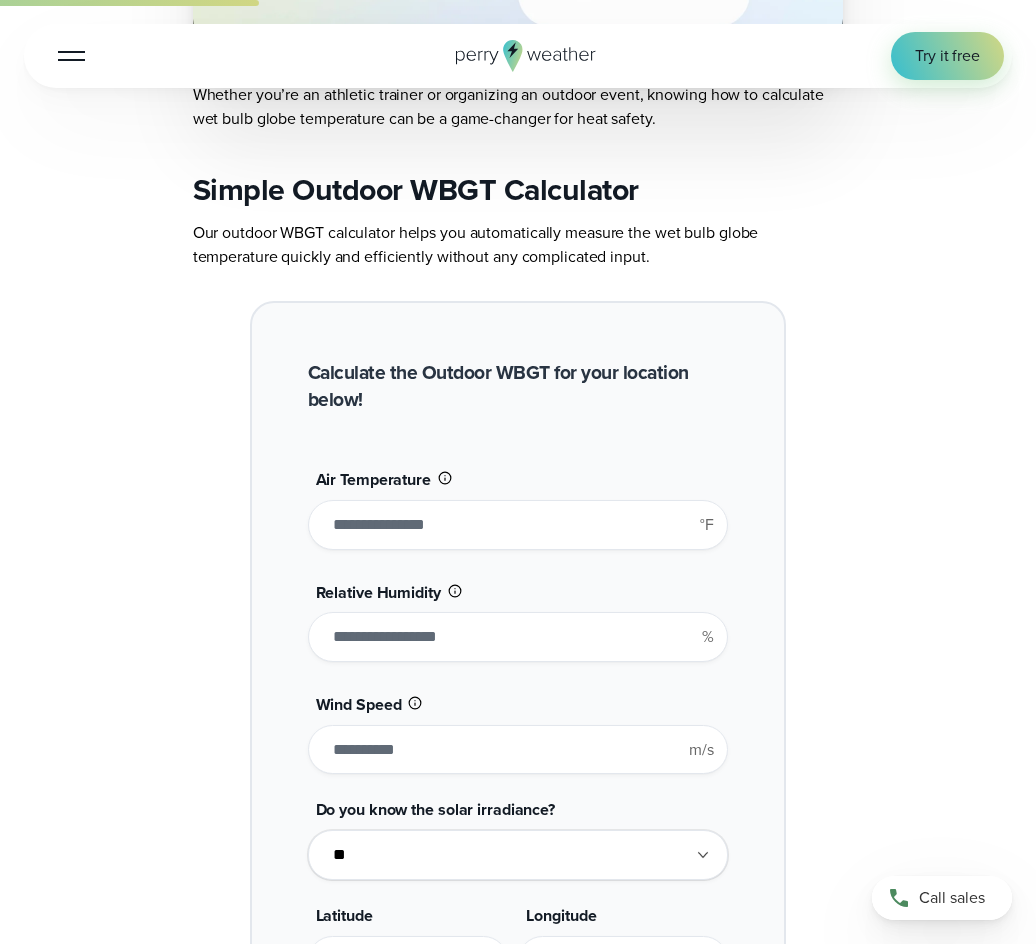 click on "**" at bounding box center (518, 750) 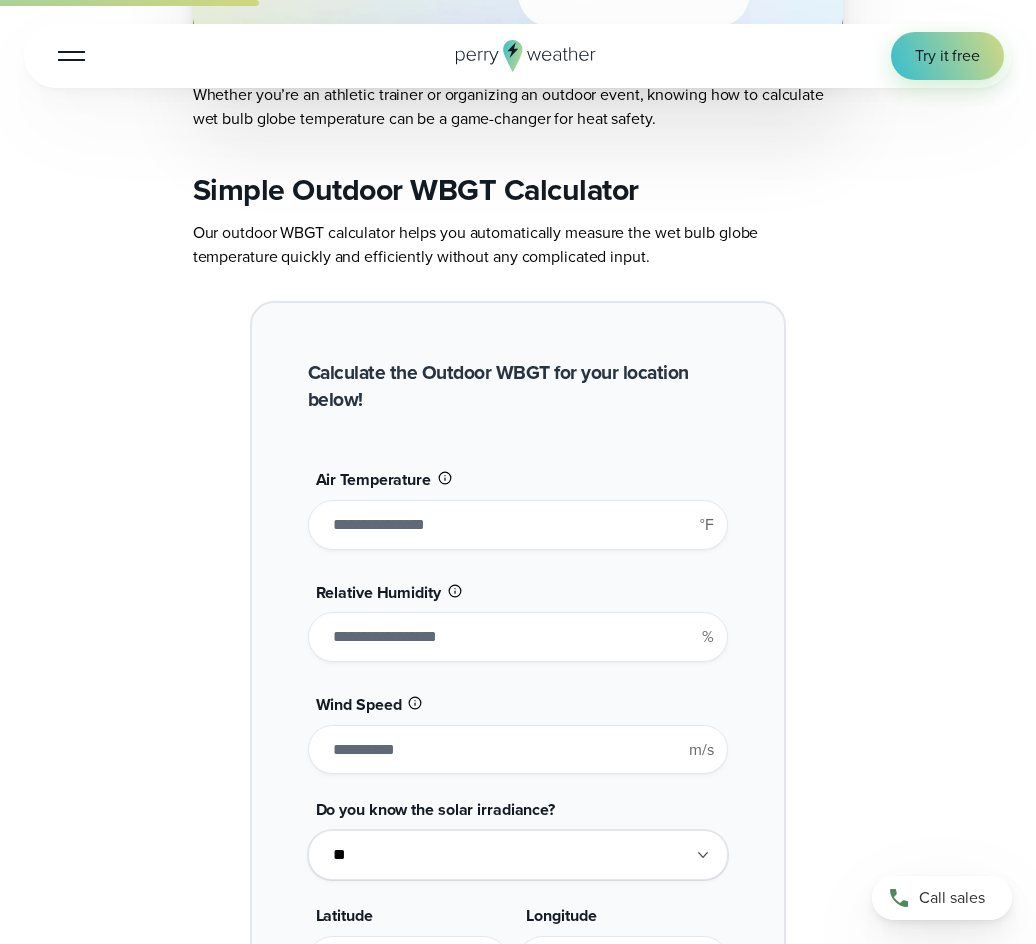 drag, startPoint x: 439, startPoint y: 749, endPoint x: 135, endPoint y: 753, distance: 304.0263 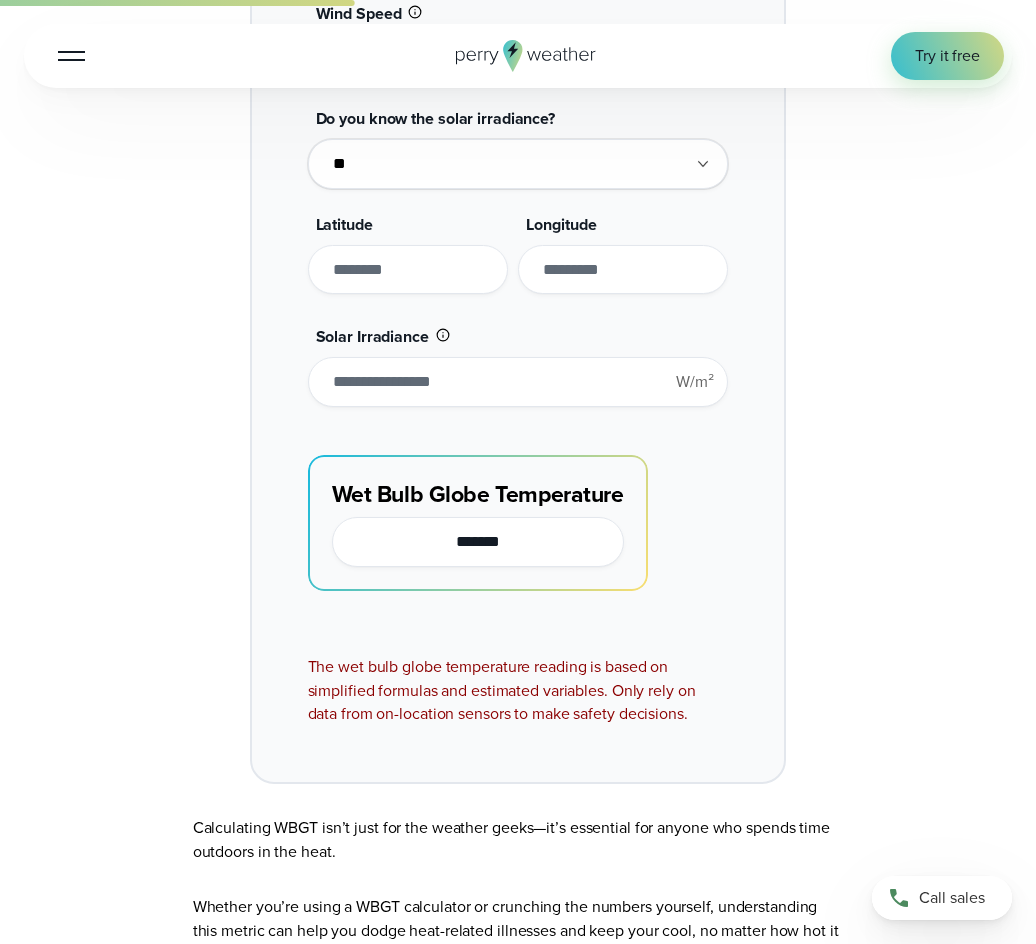 scroll, scrollTop: 2600, scrollLeft: 0, axis: vertical 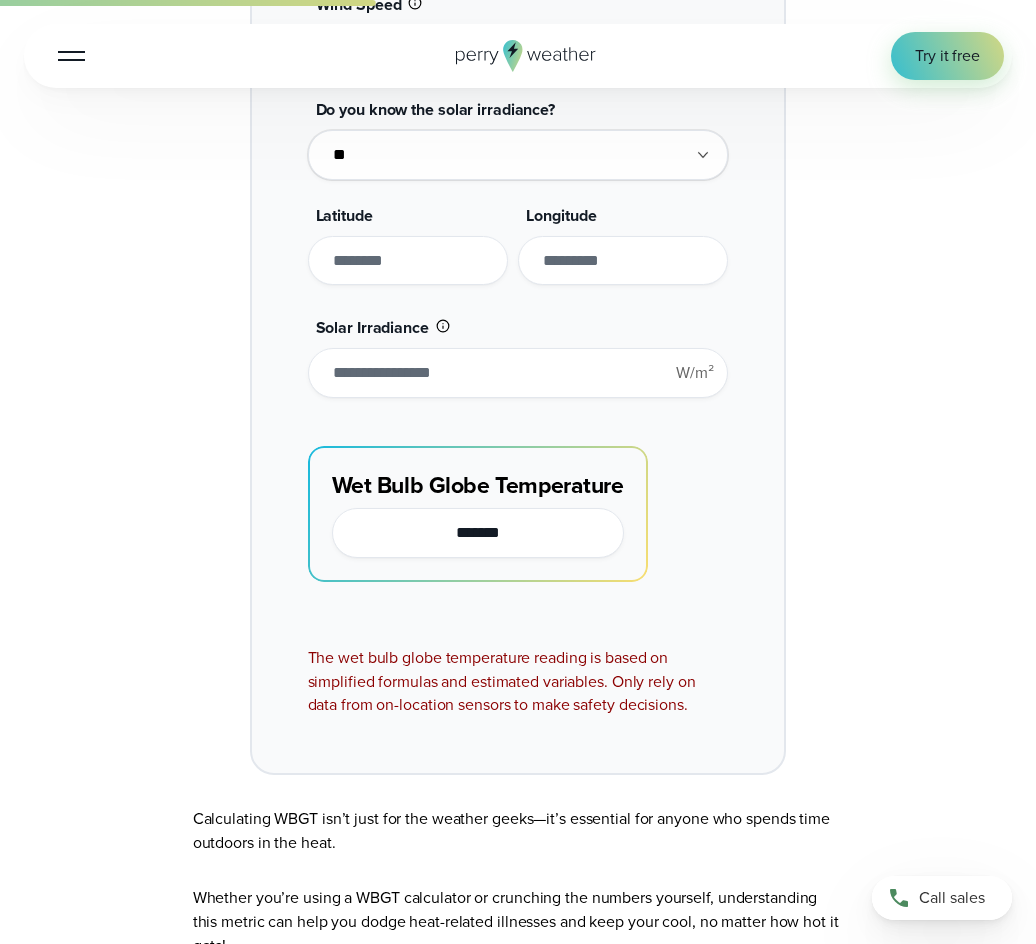 type on "*" 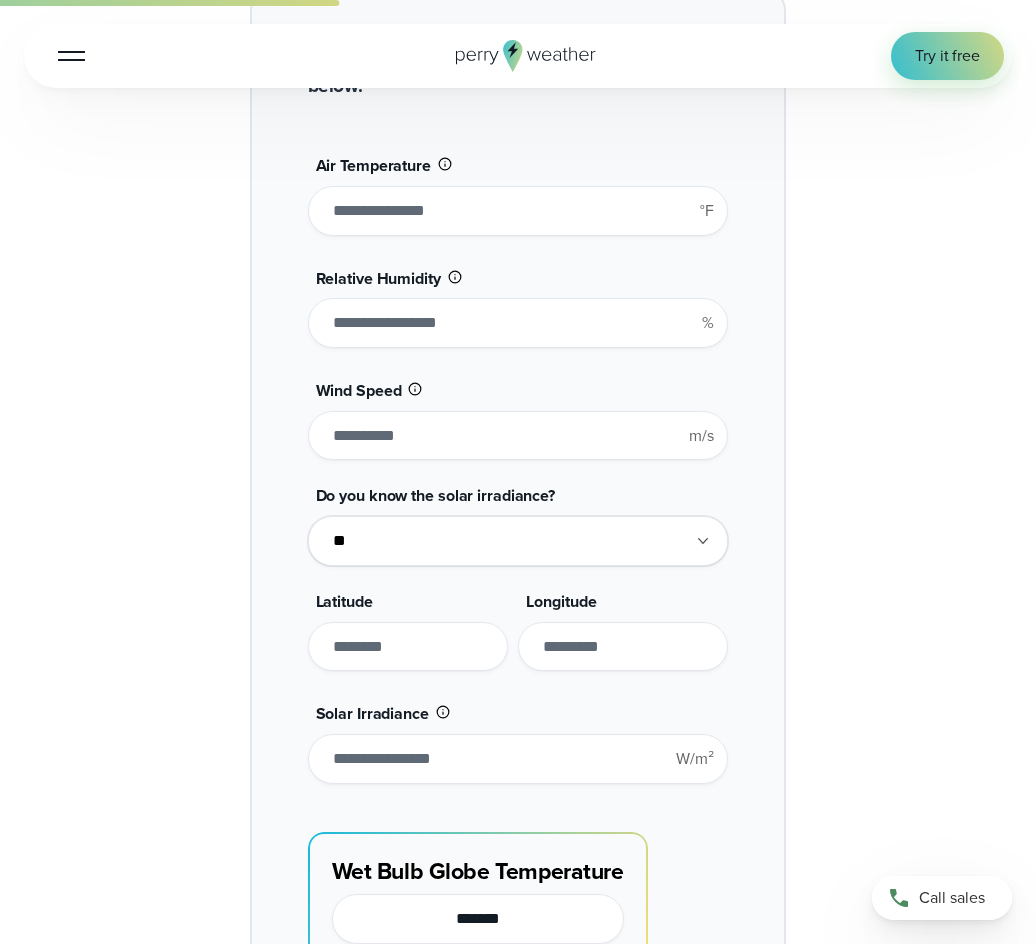 scroll, scrollTop: 2200, scrollLeft: 0, axis: vertical 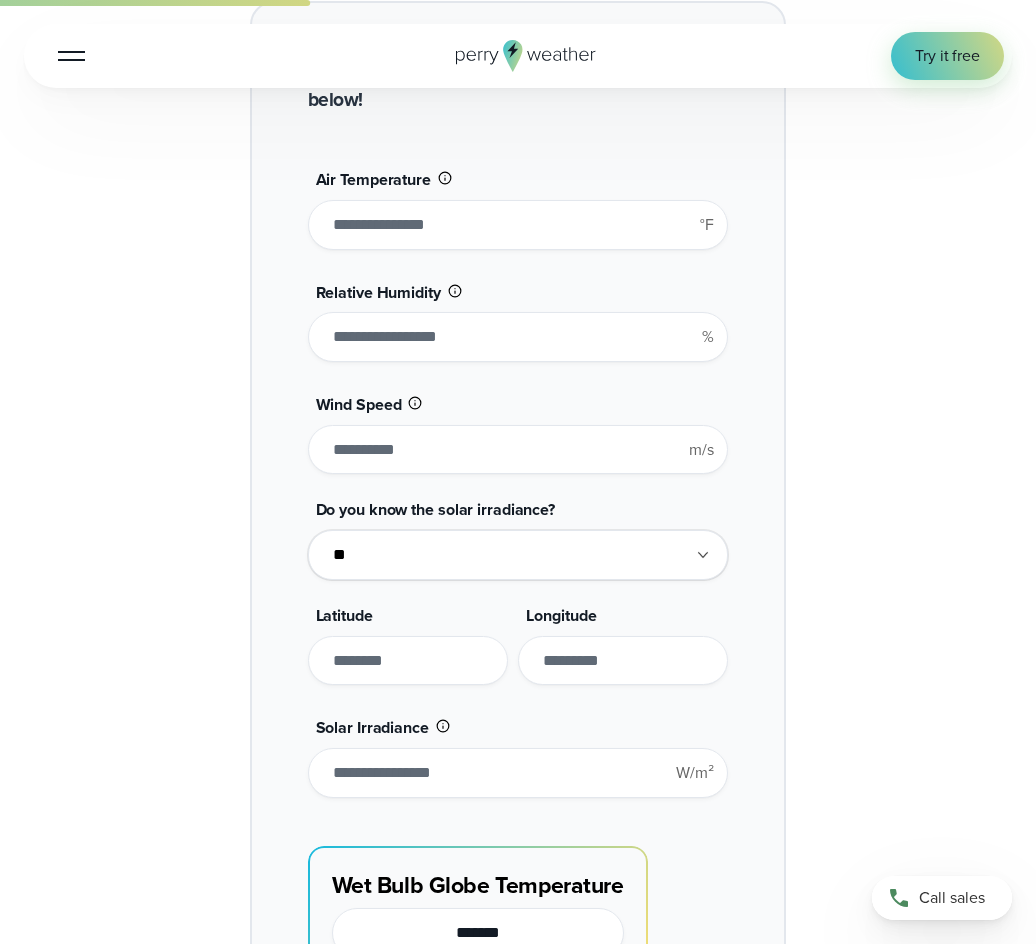 drag, startPoint x: 366, startPoint y: 226, endPoint x: 310, endPoint y: 226, distance: 56 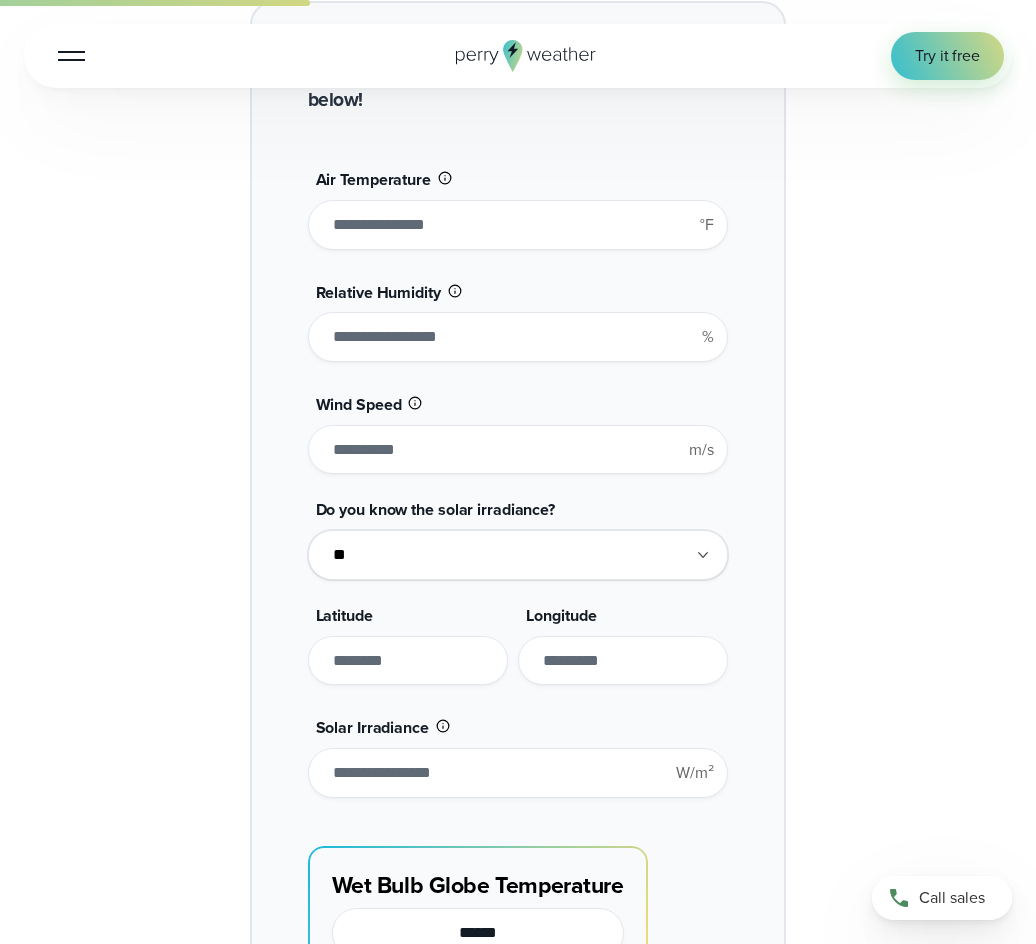 type on "*******" 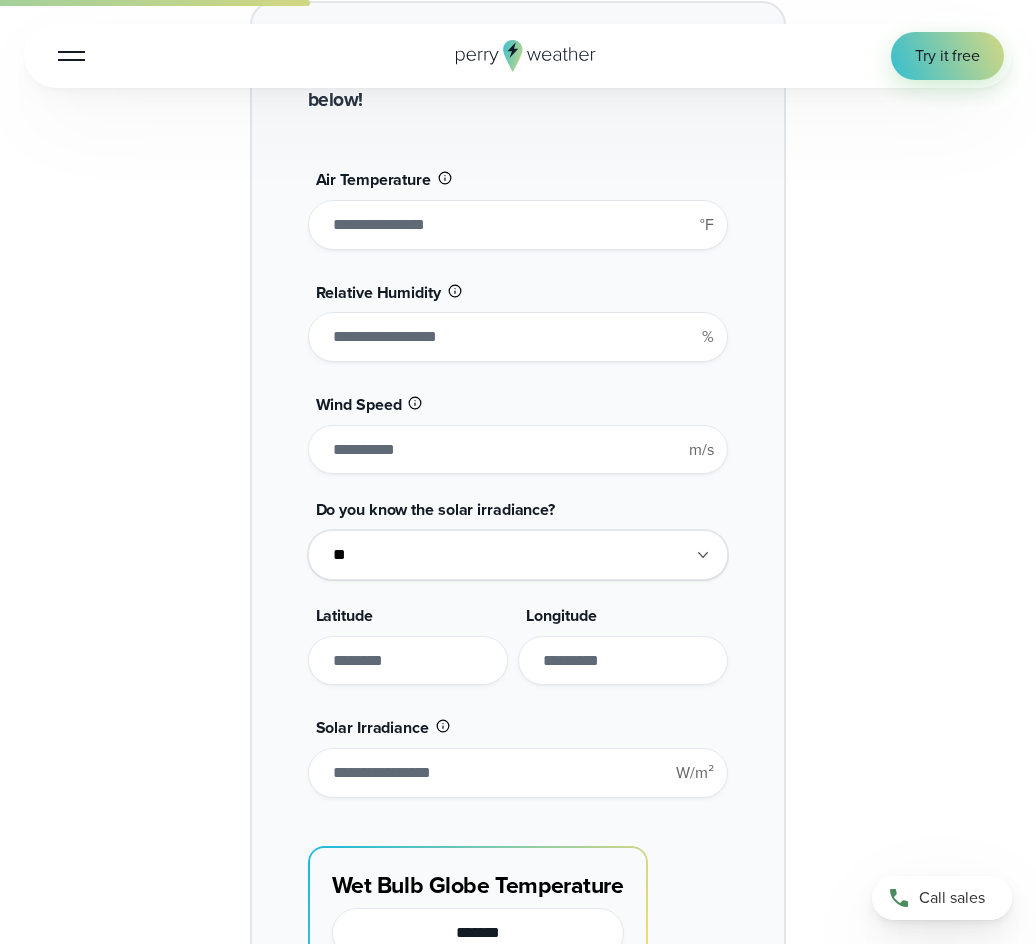 type on "***" 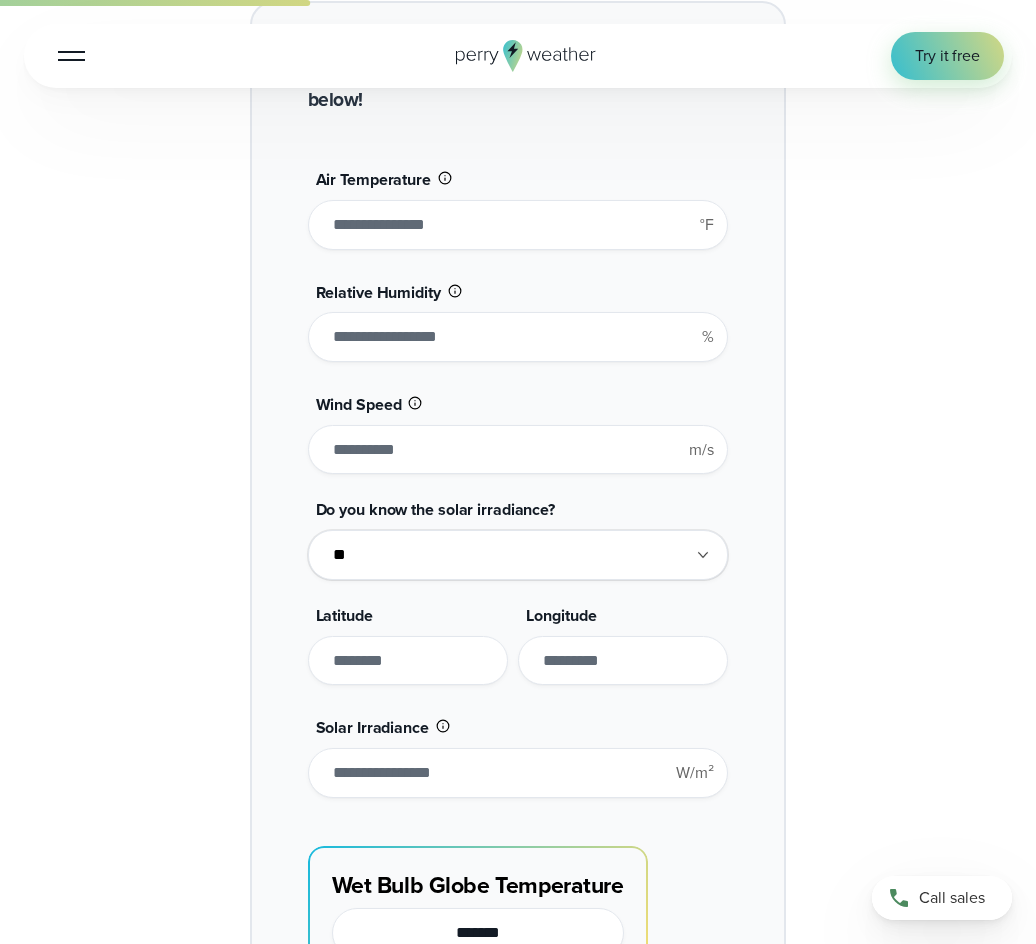 type on "*" 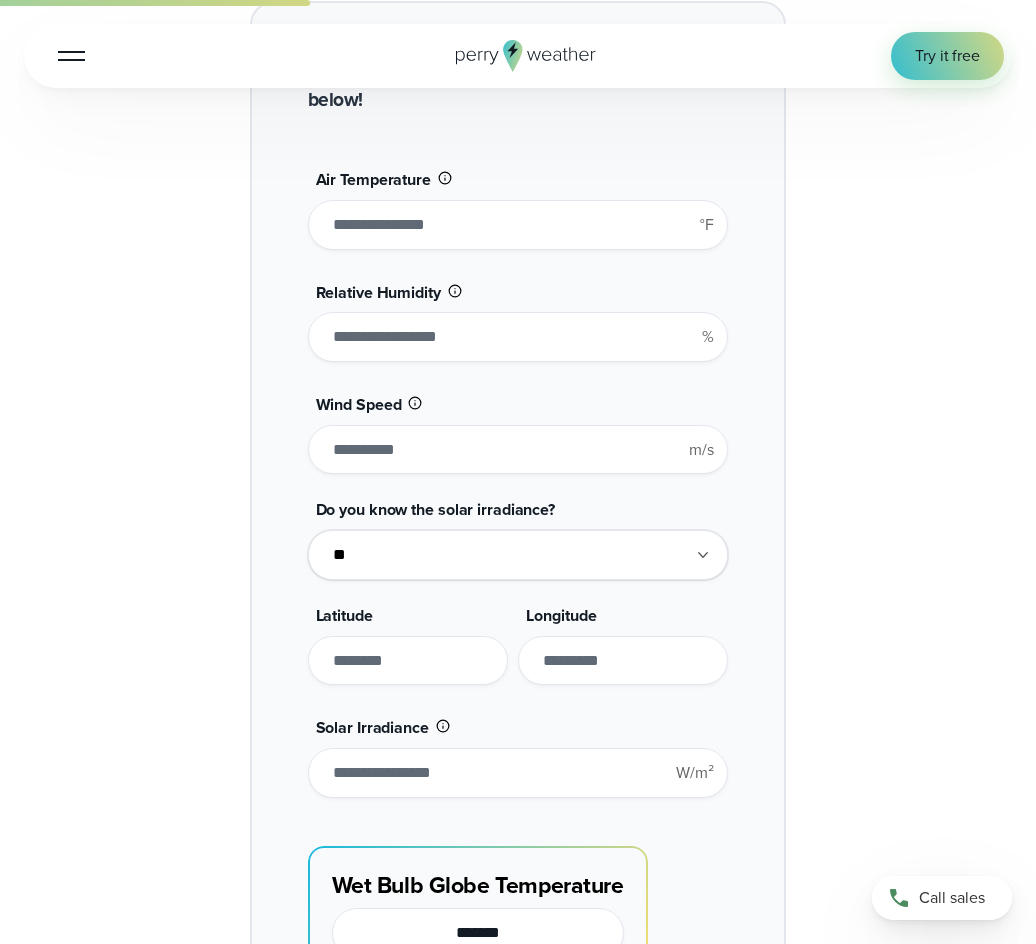 type on "*******" 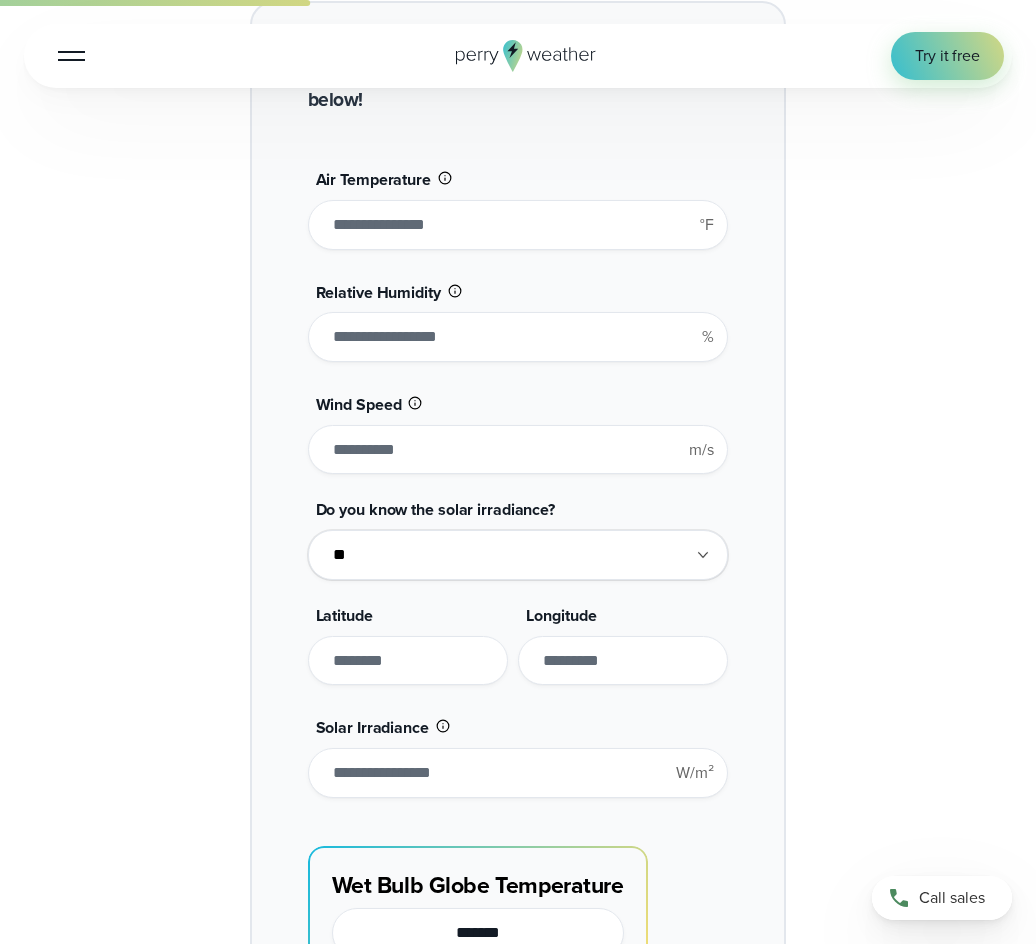 type on "**" 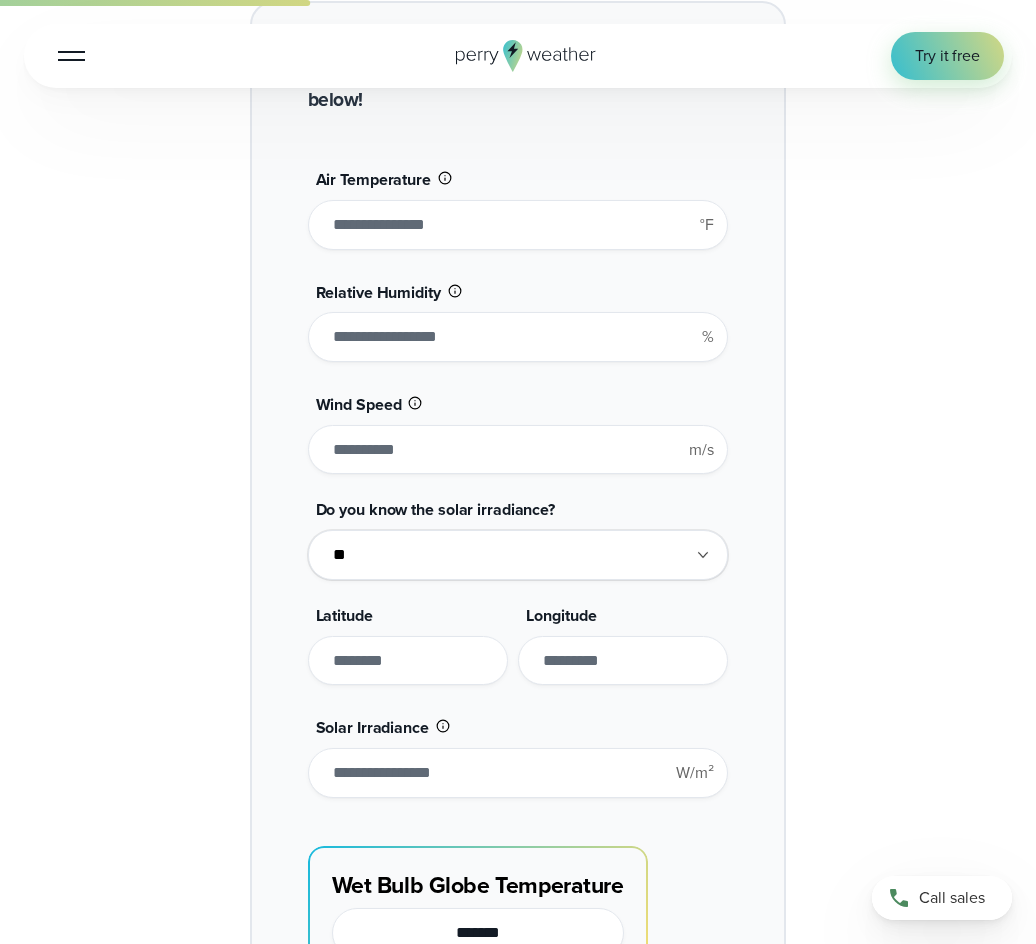 type on "*" 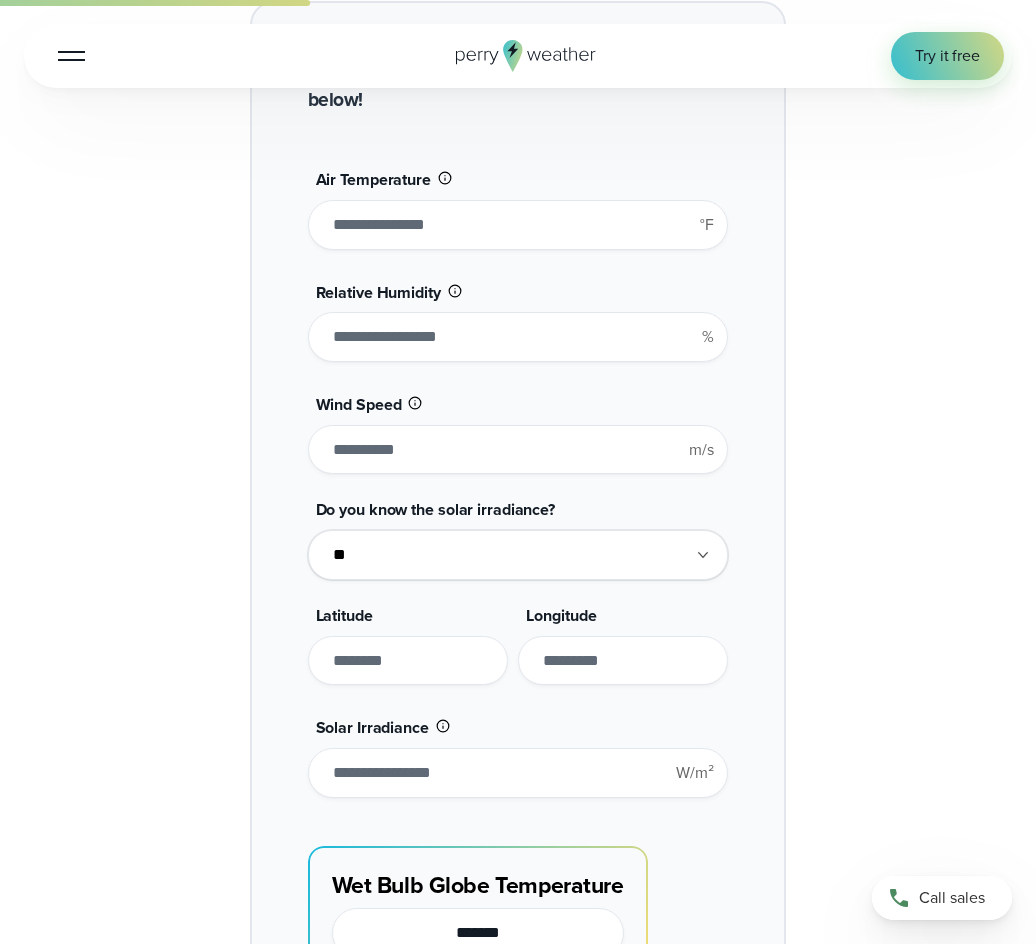 type on "*******" 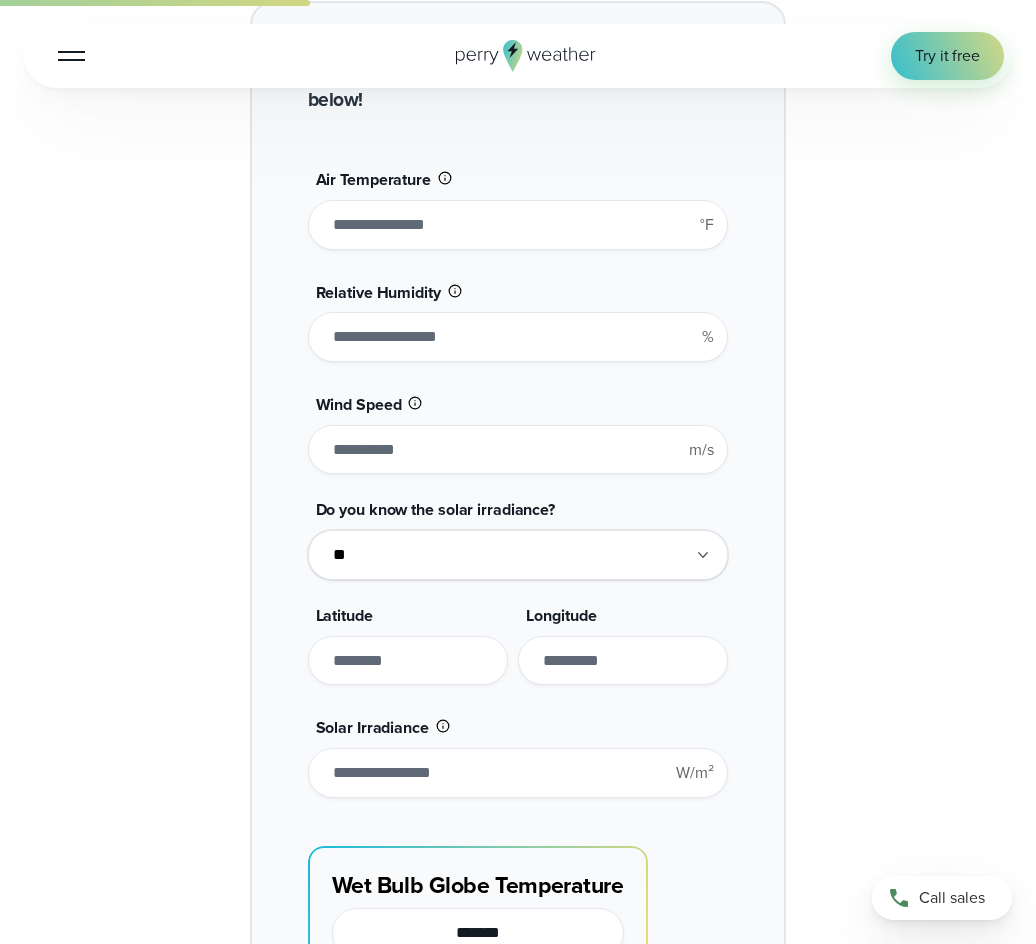 type on "***" 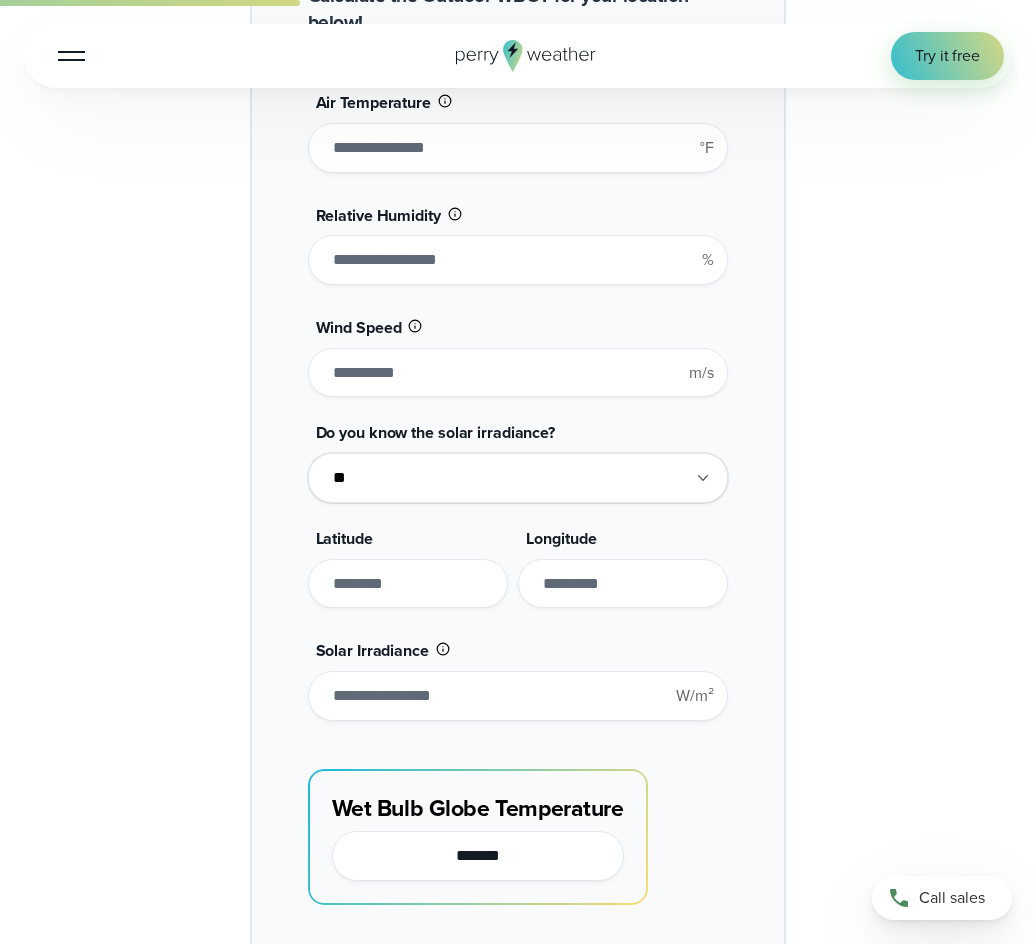 scroll, scrollTop: 2000, scrollLeft: 0, axis: vertical 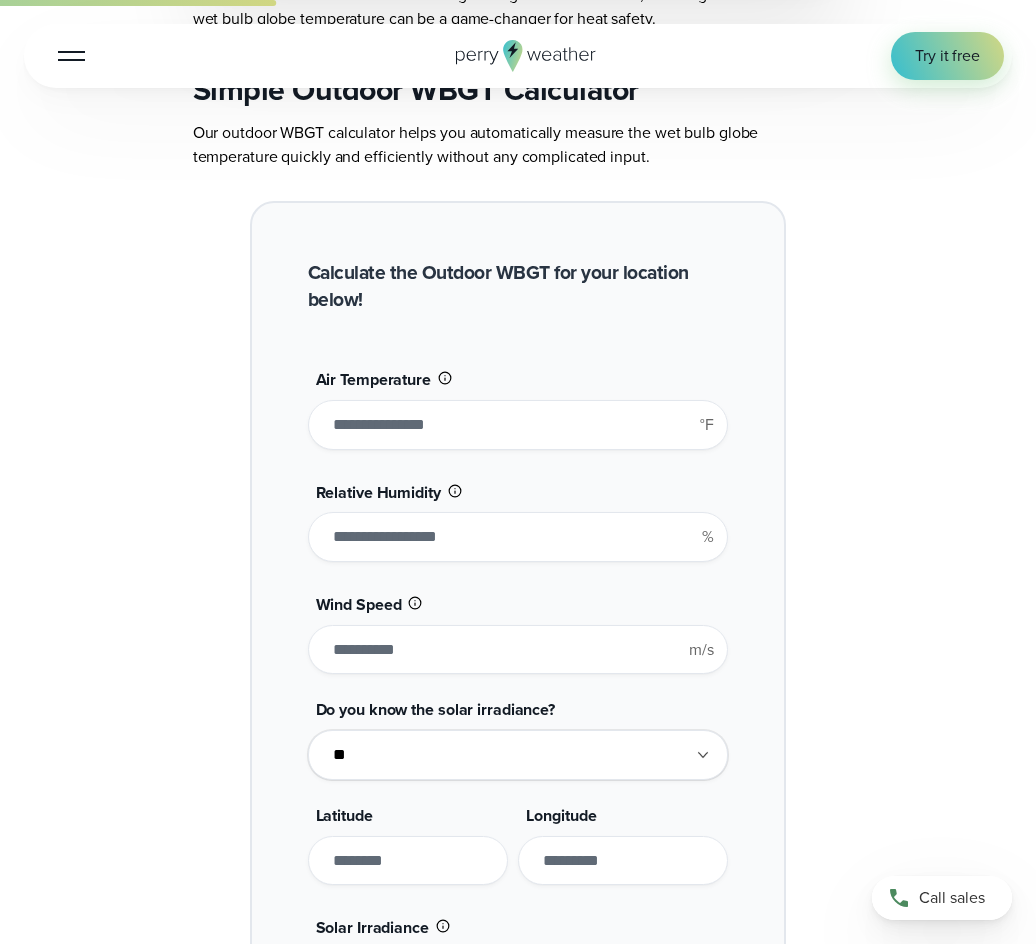 type on "**" 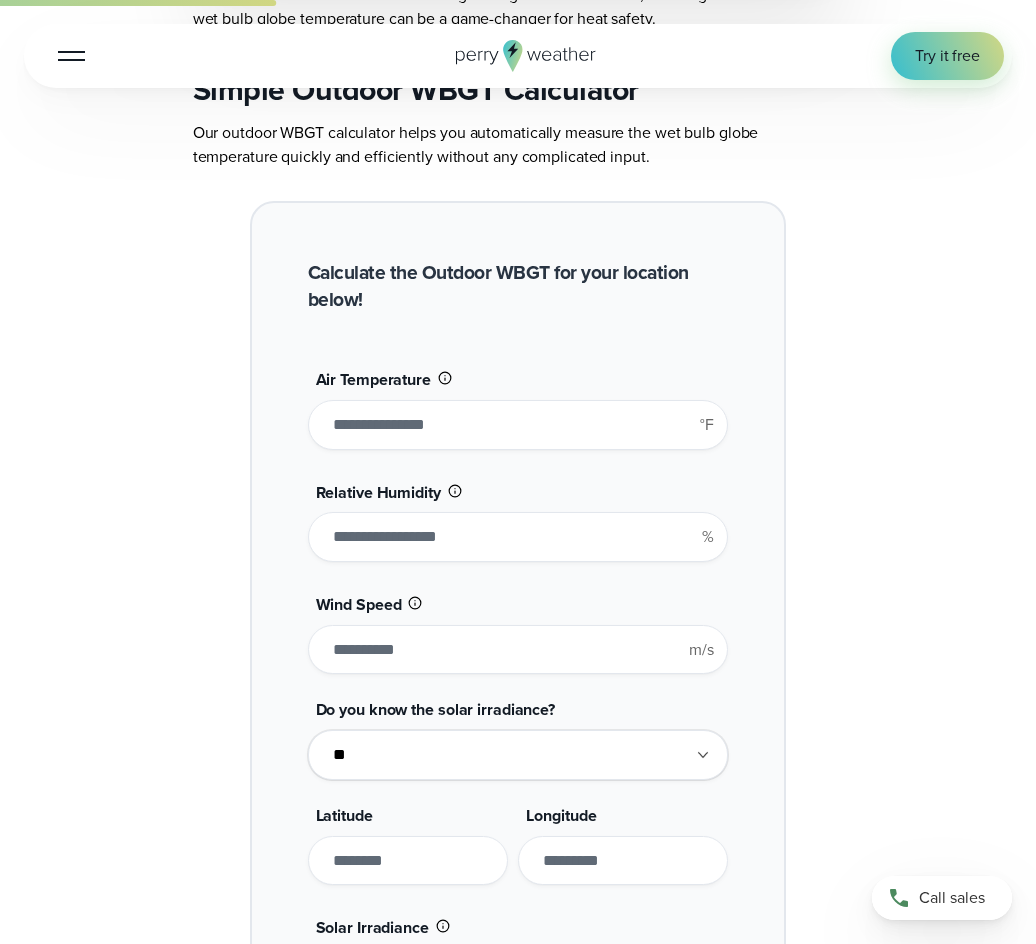 type on "**" 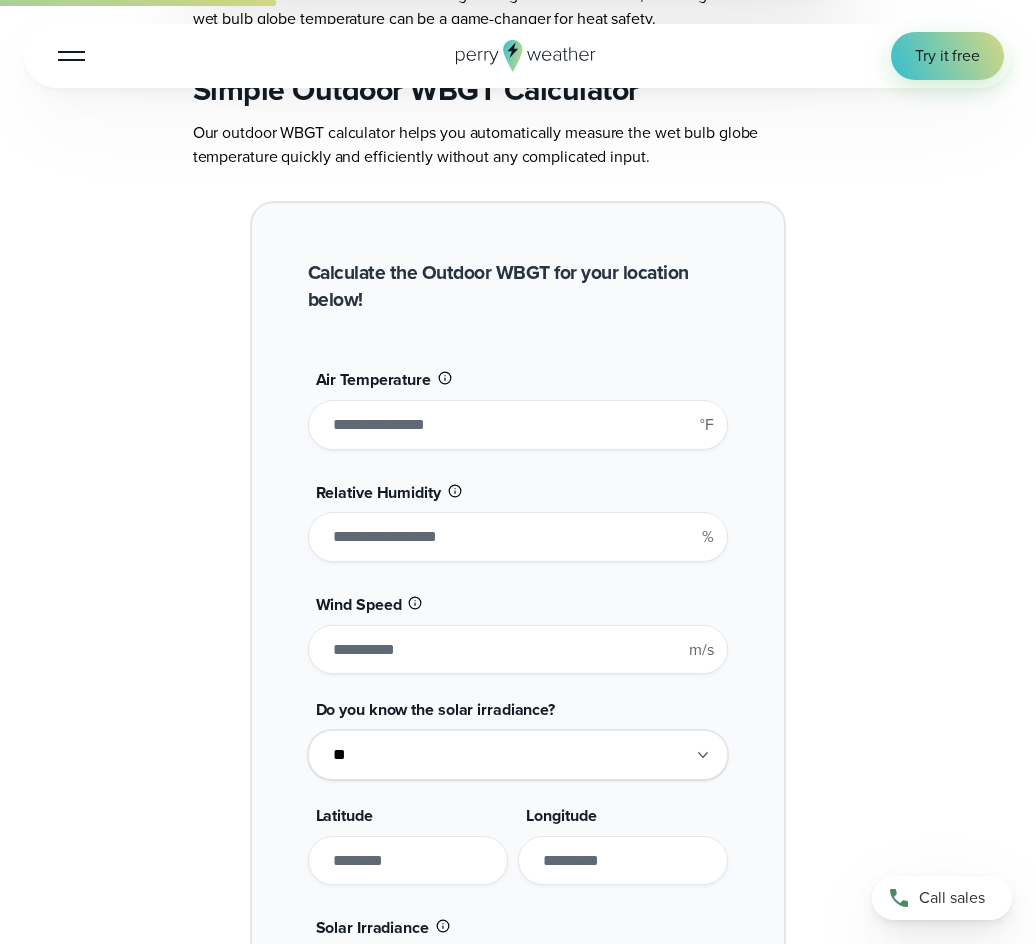 type on "***" 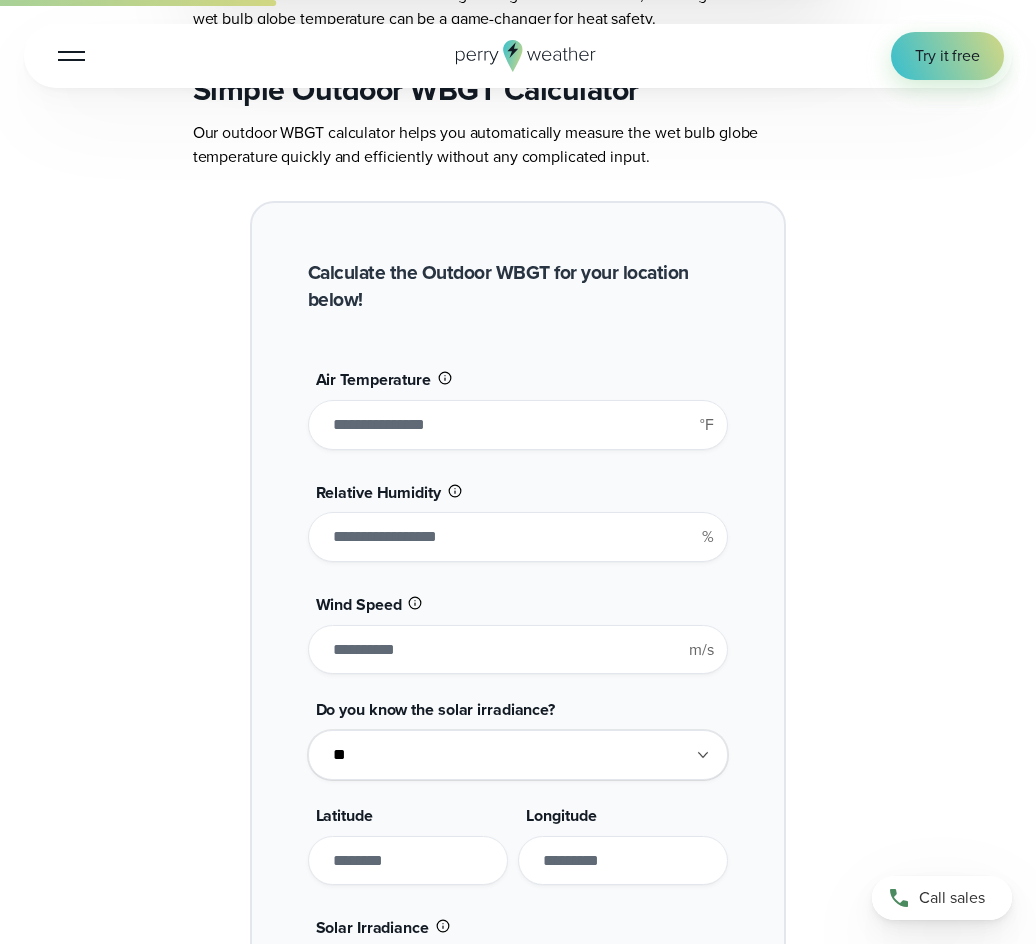 type on "*******" 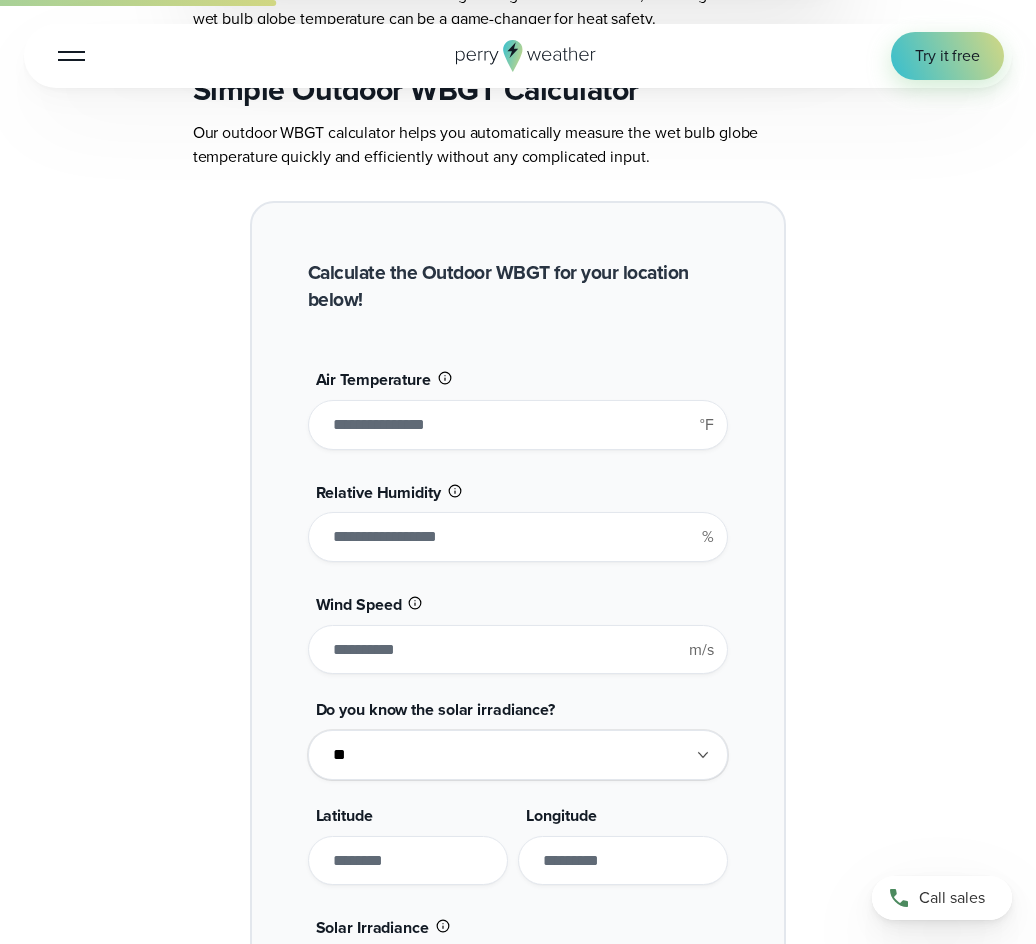 type on "***" 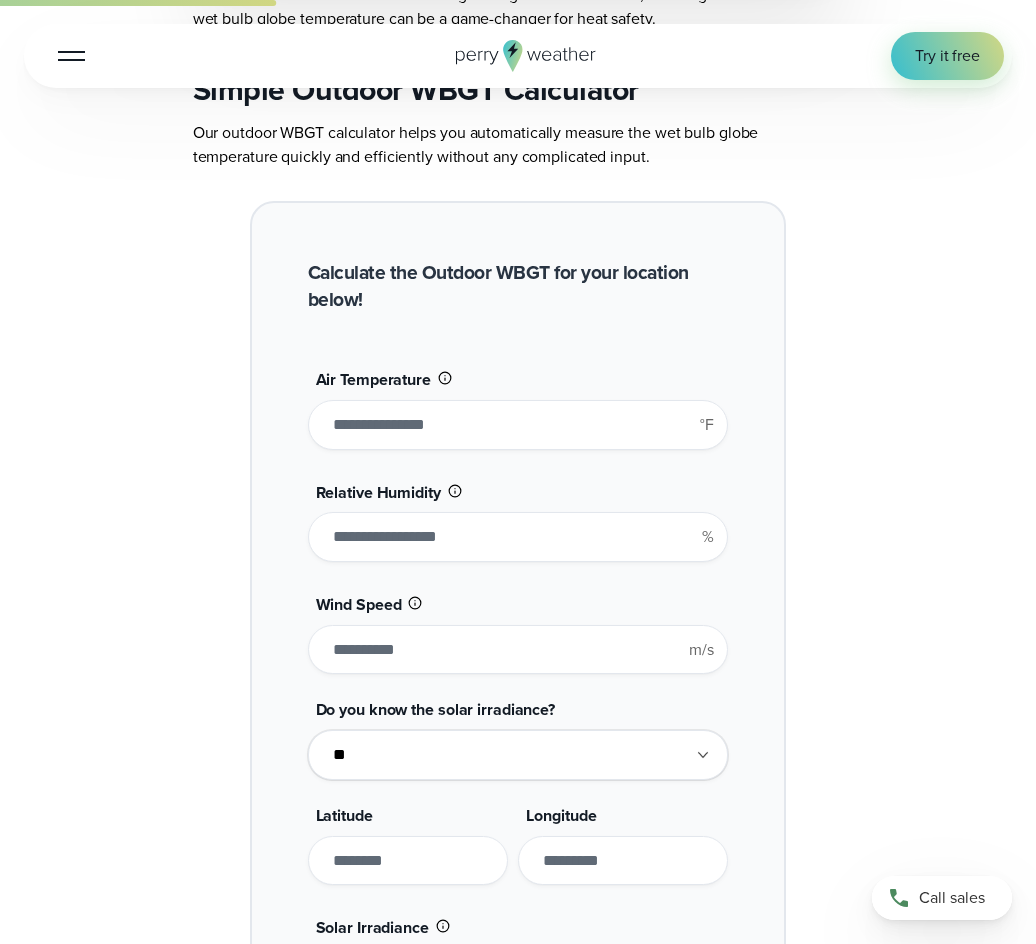 click on "*" at bounding box center (518, 537) 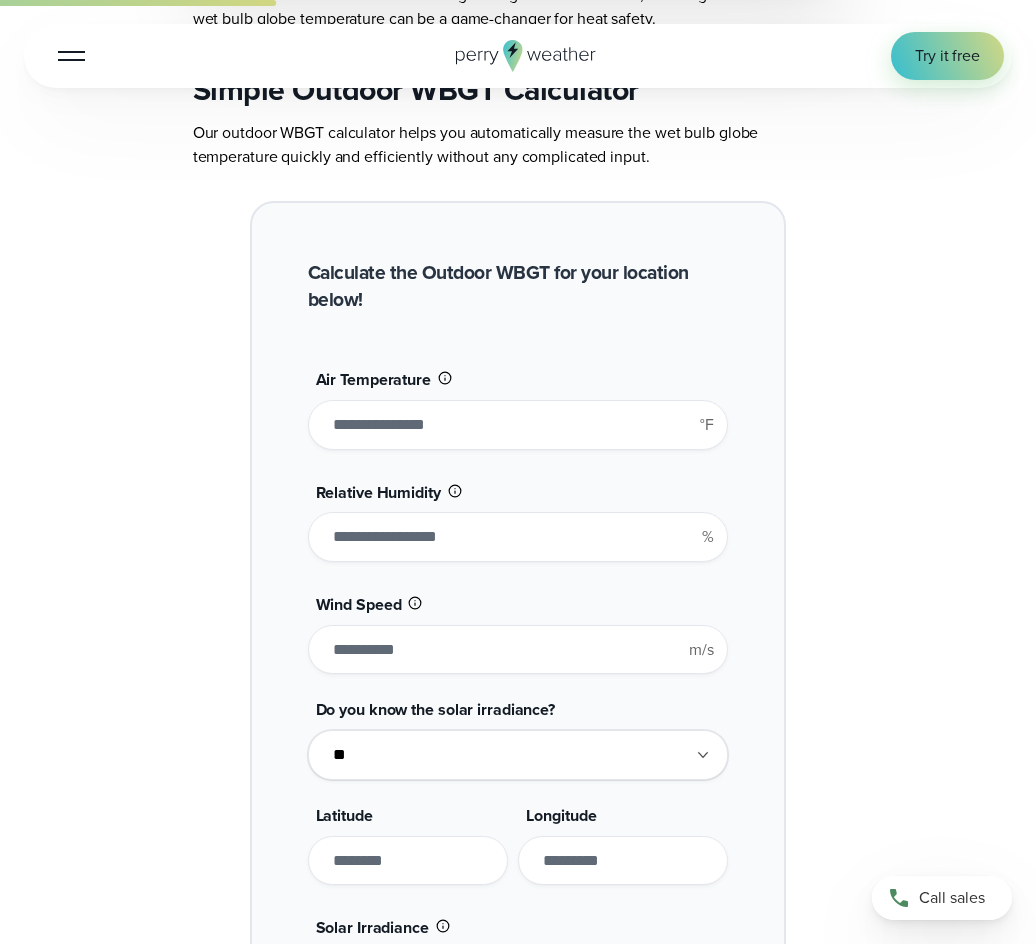 click on "**********" at bounding box center (518, 788) 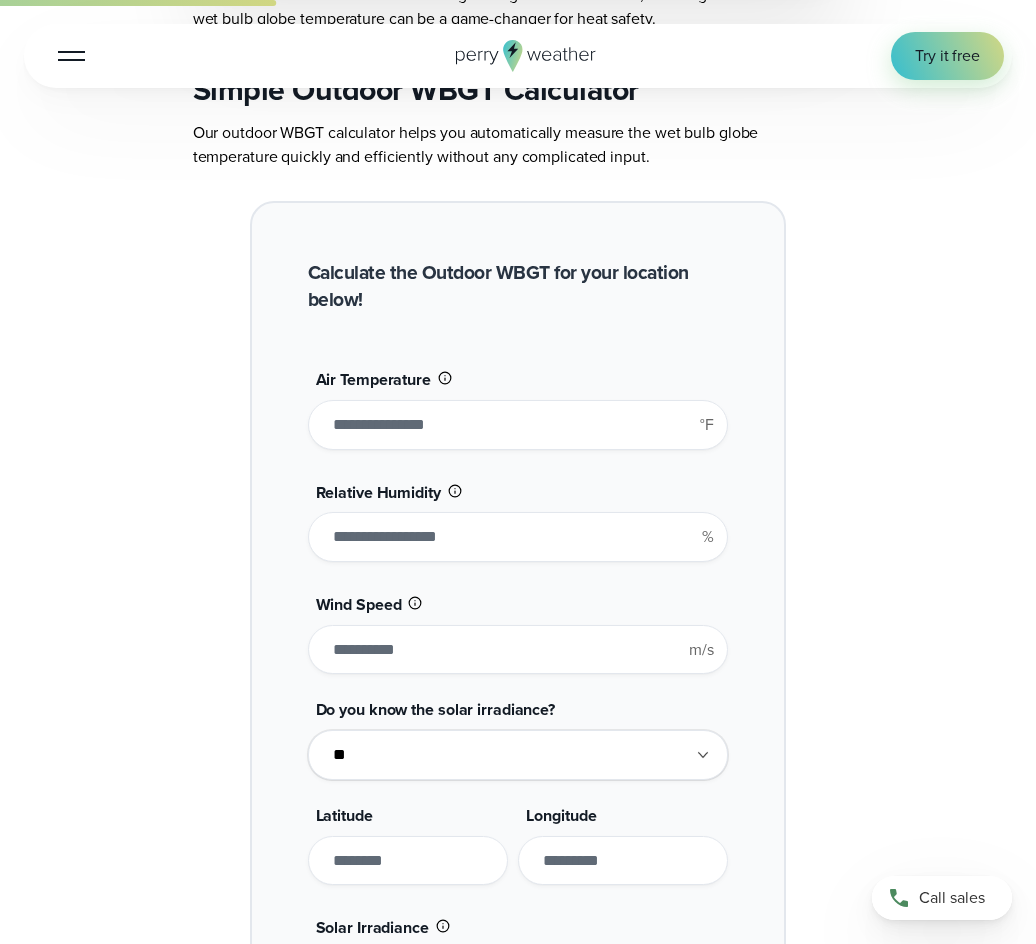 type on "**" 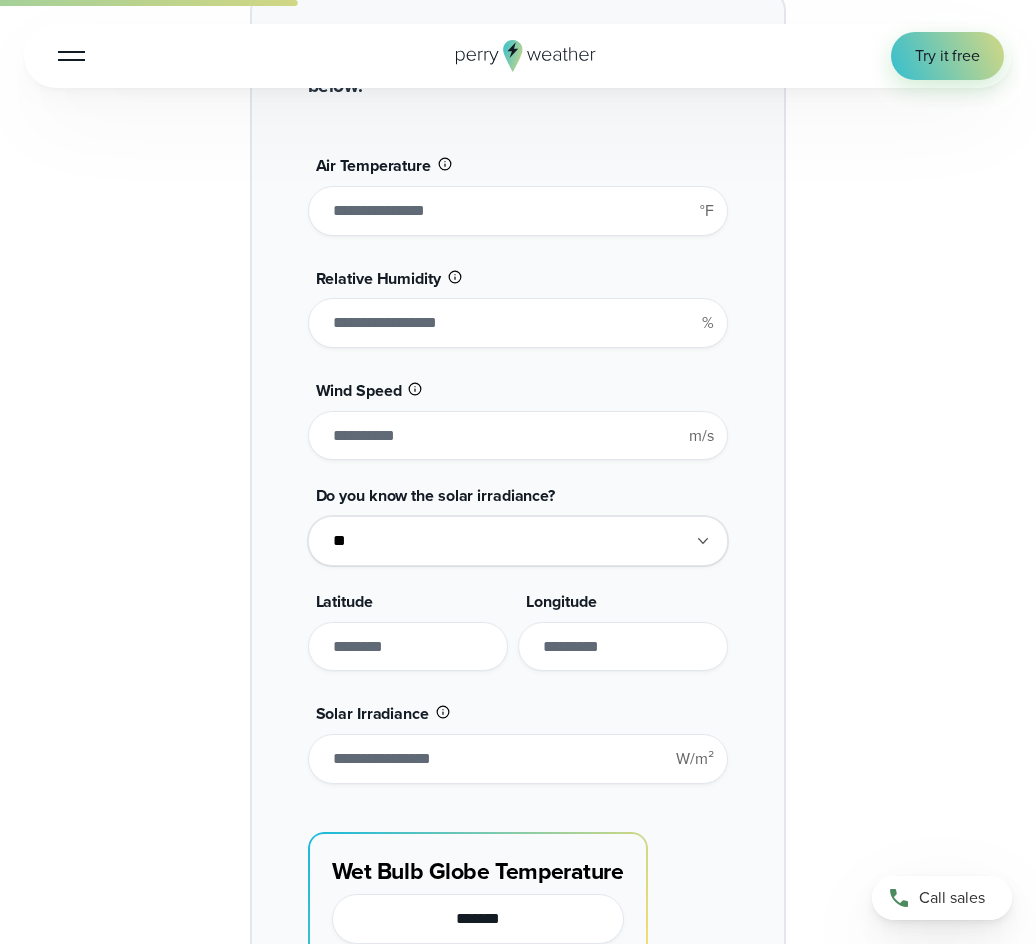 scroll, scrollTop: 2326, scrollLeft: 0, axis: vertical 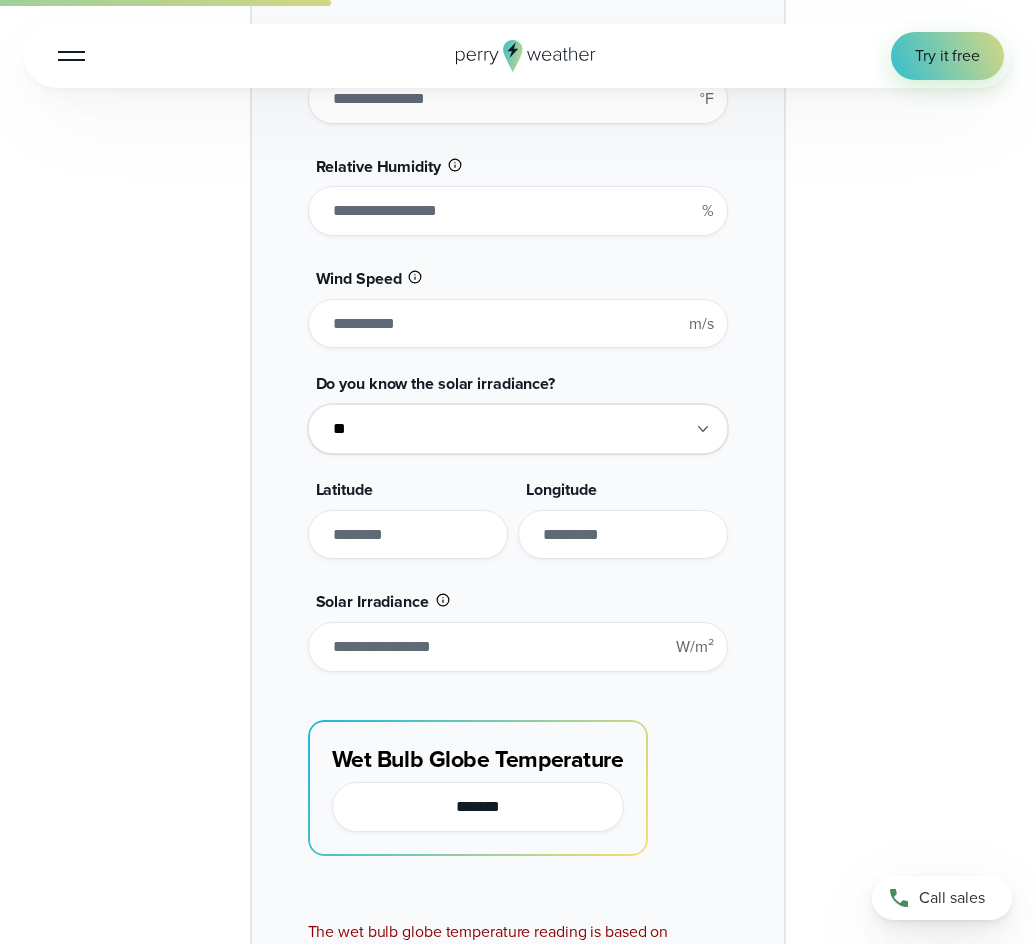 type on "**" 